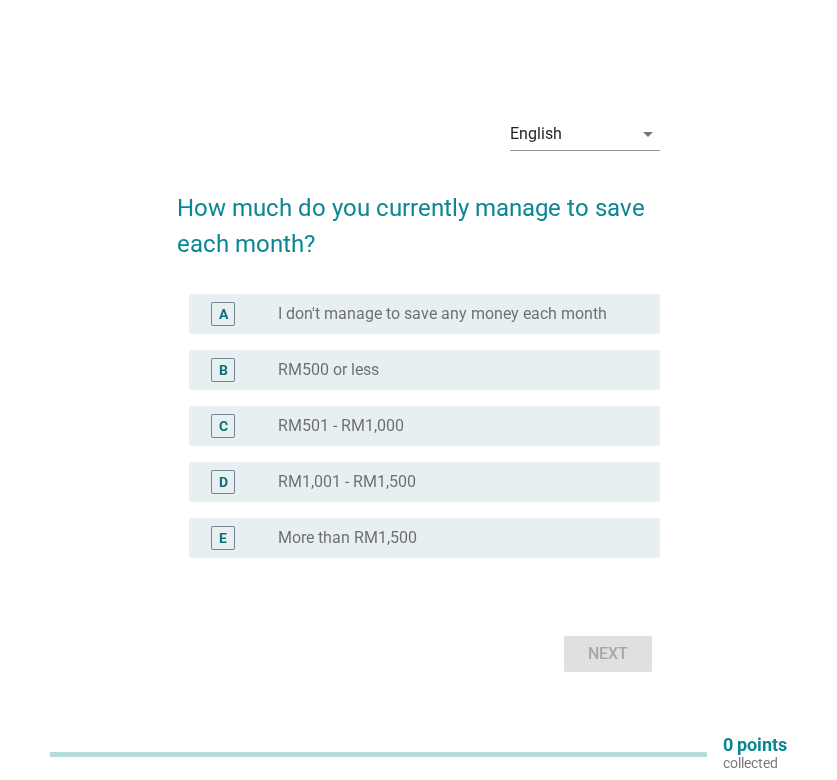 scroll, scrollTop: 0, scrollLeft: 0, axis: both 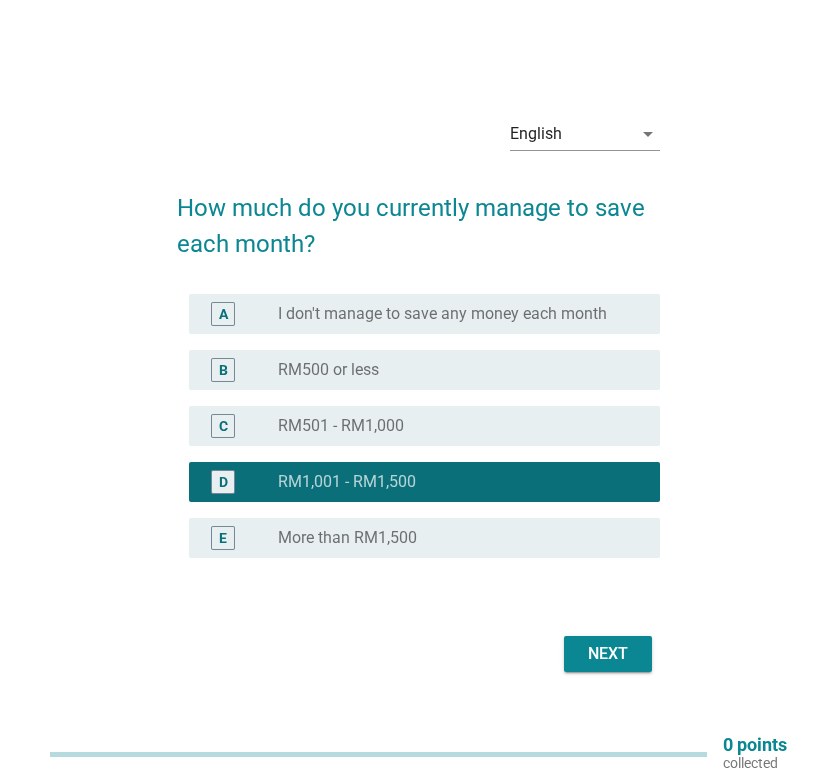 click on "radio_button_unchecked More than RM1,500" at bounding box center (453, 538) 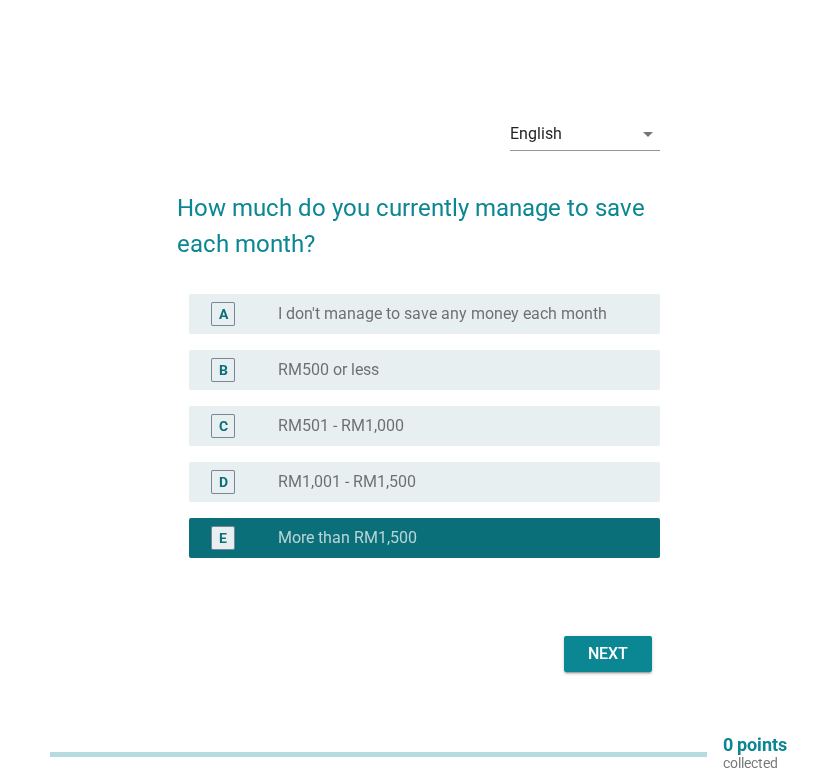 click on "Next" at bounding box center (608, 654) 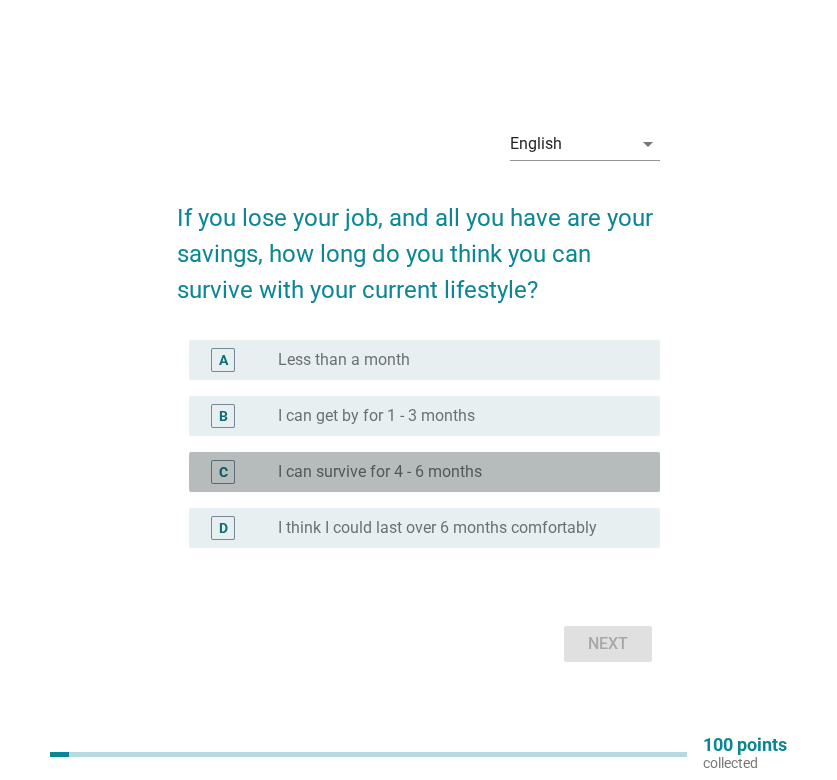 click on "radio_button_unchecked I can survive for 4 - 6 months" at bounding box center [453, 472] 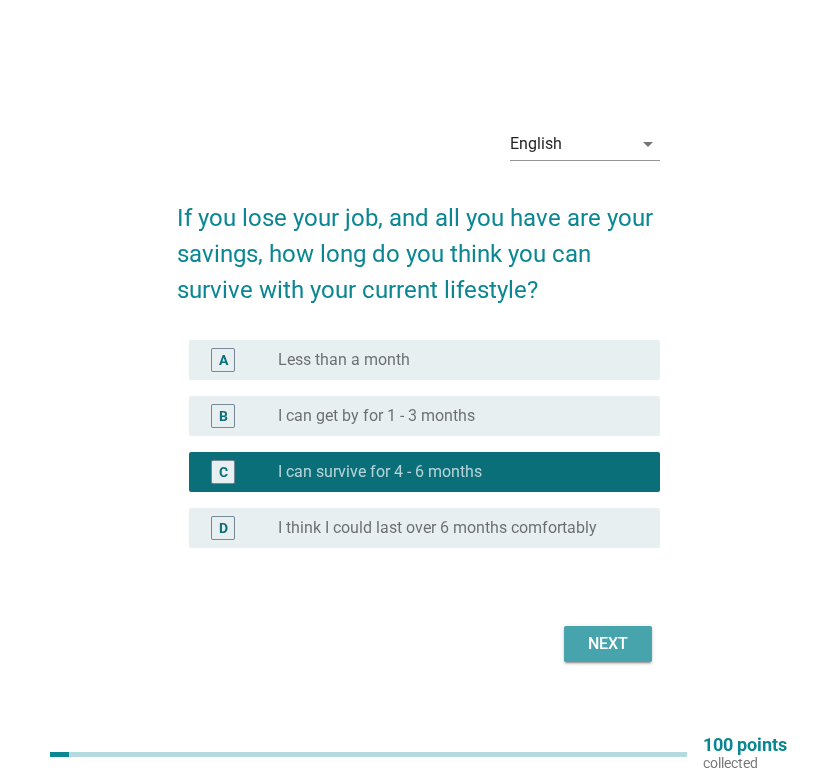 click on "Next" at bounding box center (608, 644) 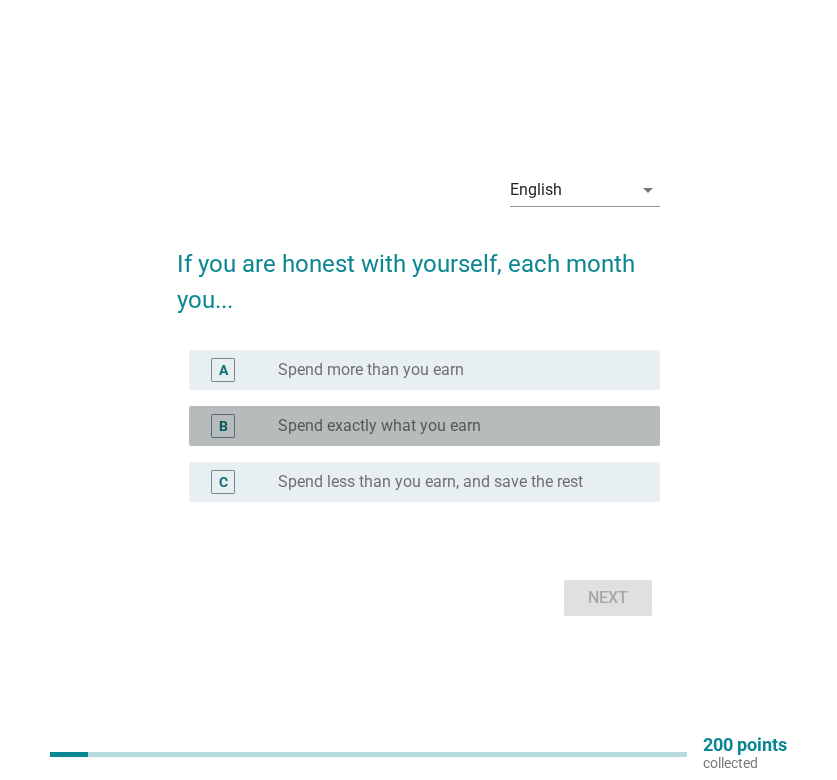 click on "radio_button_unchecked Spend exactly what you earn" at bounding box center (461, 426) 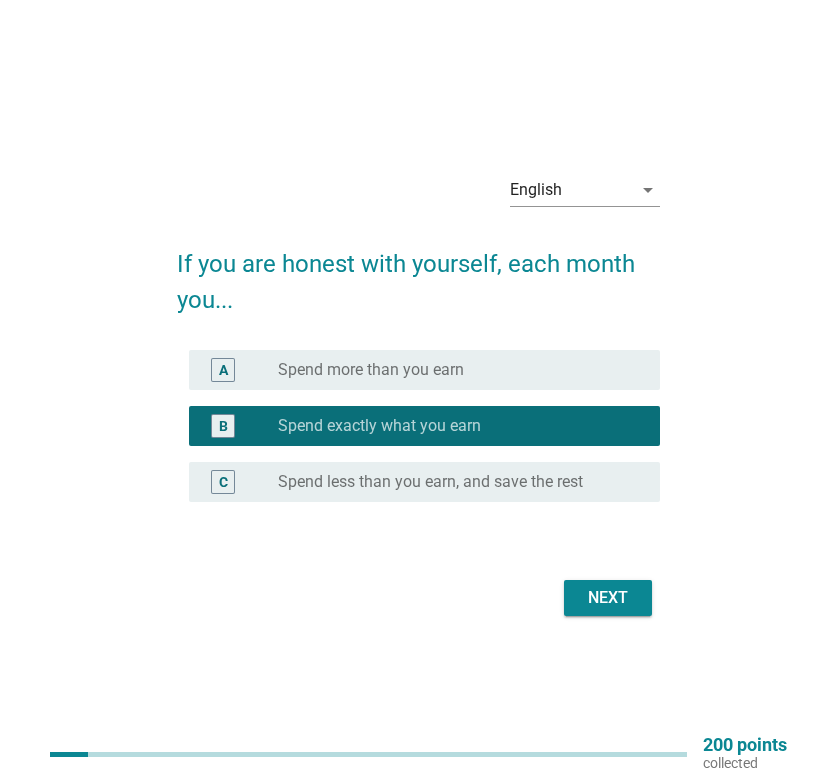 click on "Spend less than you earn, and save the rest" at bounding box center [430, 482] 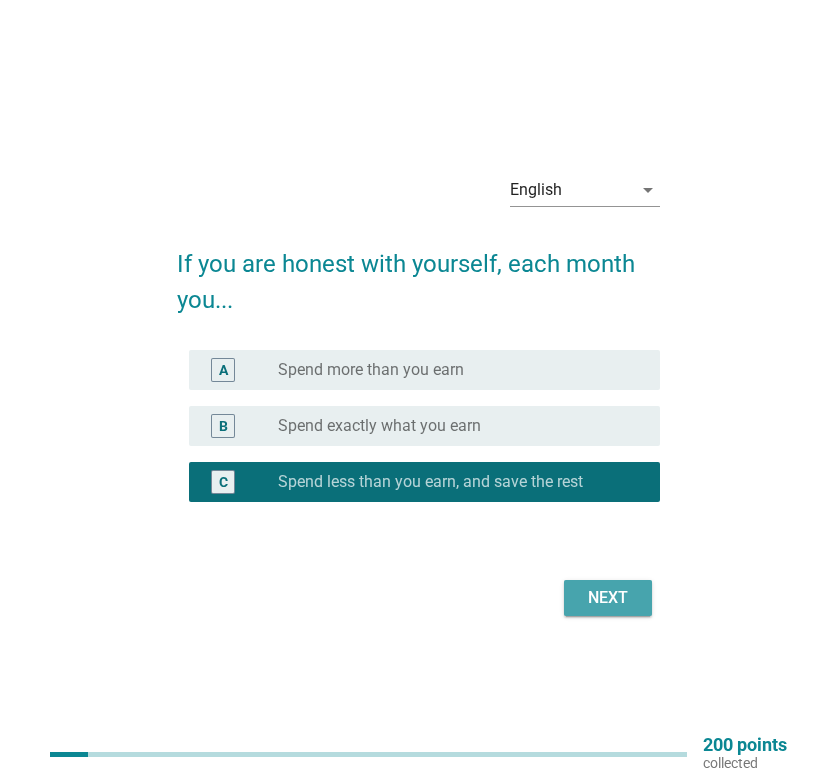 click on "Next" at bounding box center (608, 598) 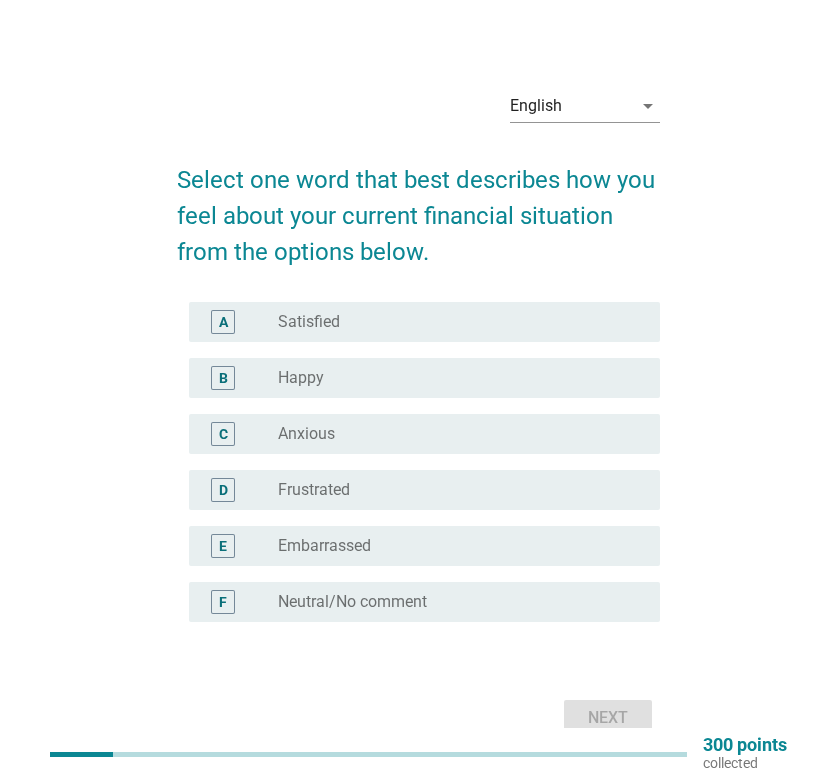 click on "B     radio_button_unchecked Happy" at bounding box center (418, 378) 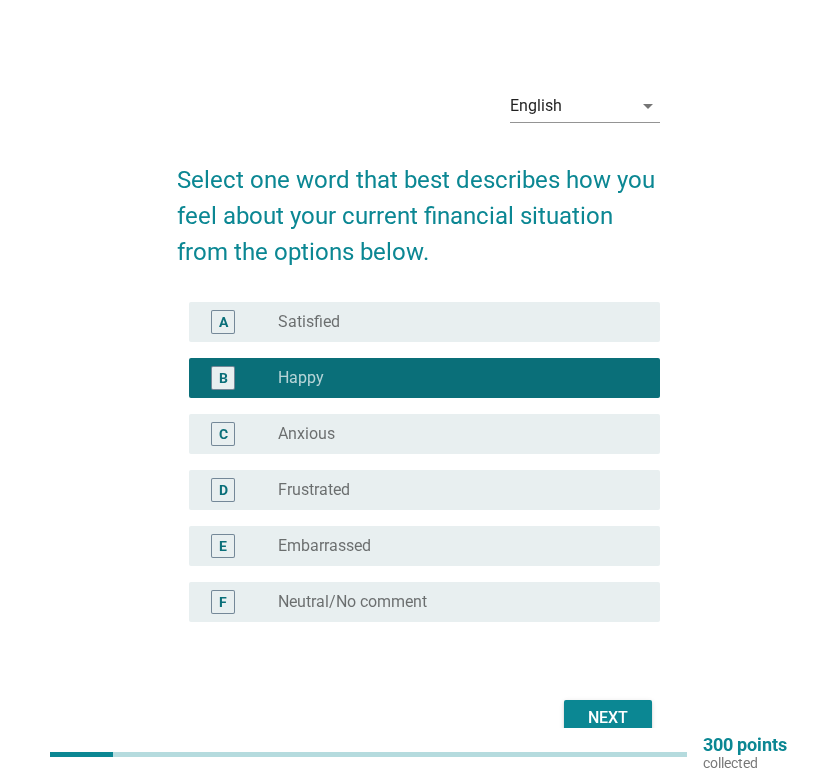 click on "Next" at bounding box center (608, 718) 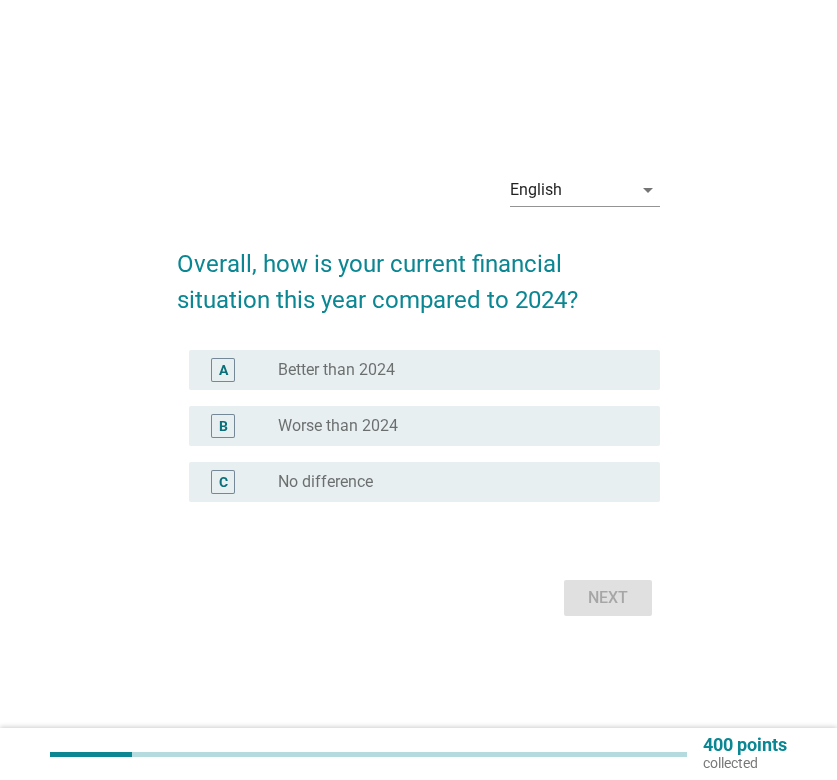 click on "radio_button_unchecked Better than 2024" at bounding box center [453, 370] 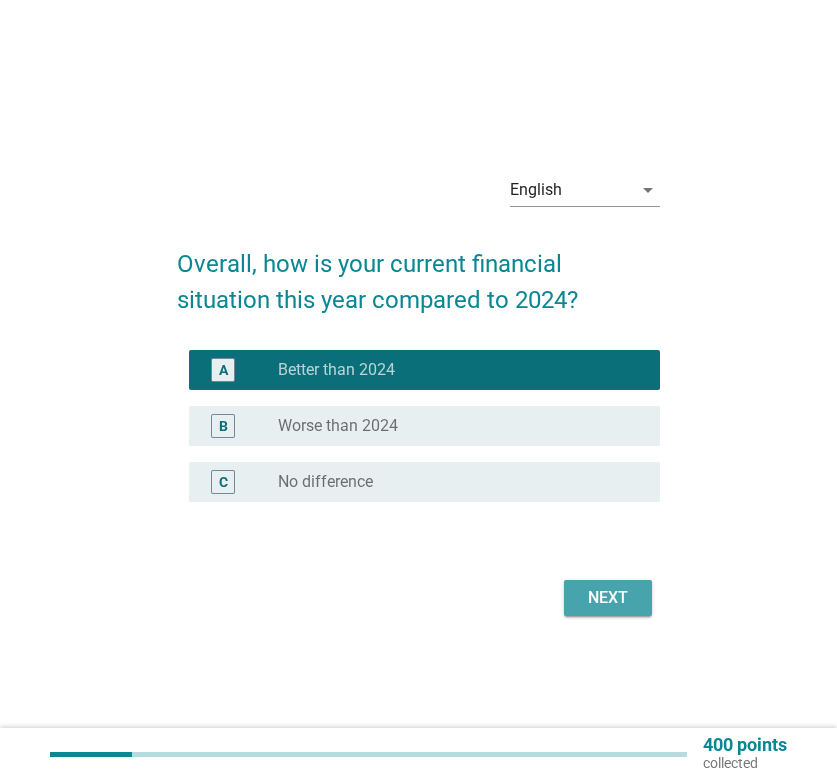 click on "Next" at bounding box center (608, 598) 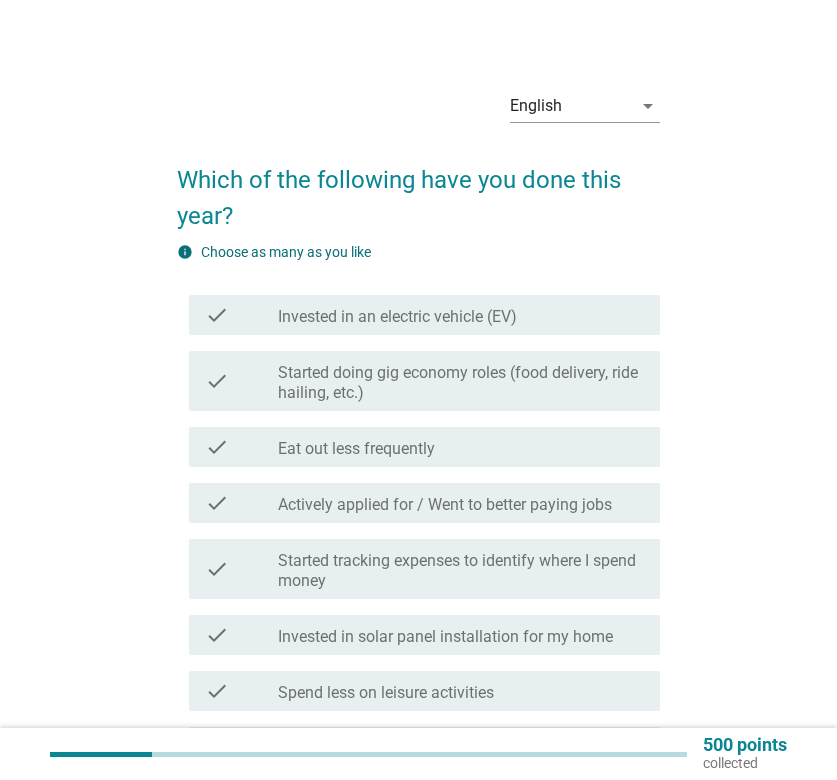 click on "check     check_box_outline_blank Eat out less frequently" at bounding box center [424, 447] 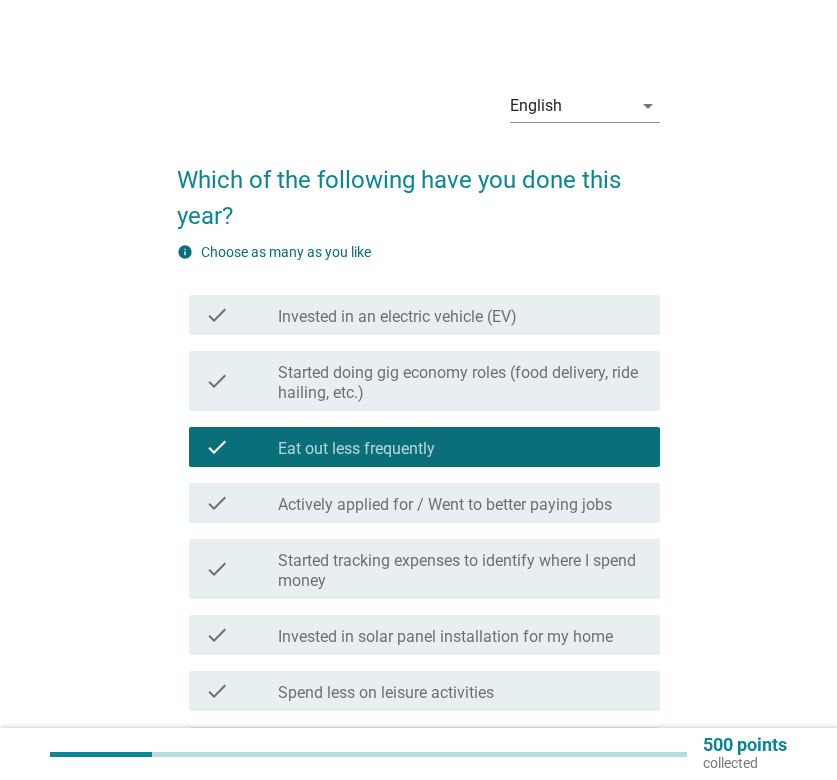 click on "Actively applied for / Went to better paying jobs" at bounding box center (445, 505) 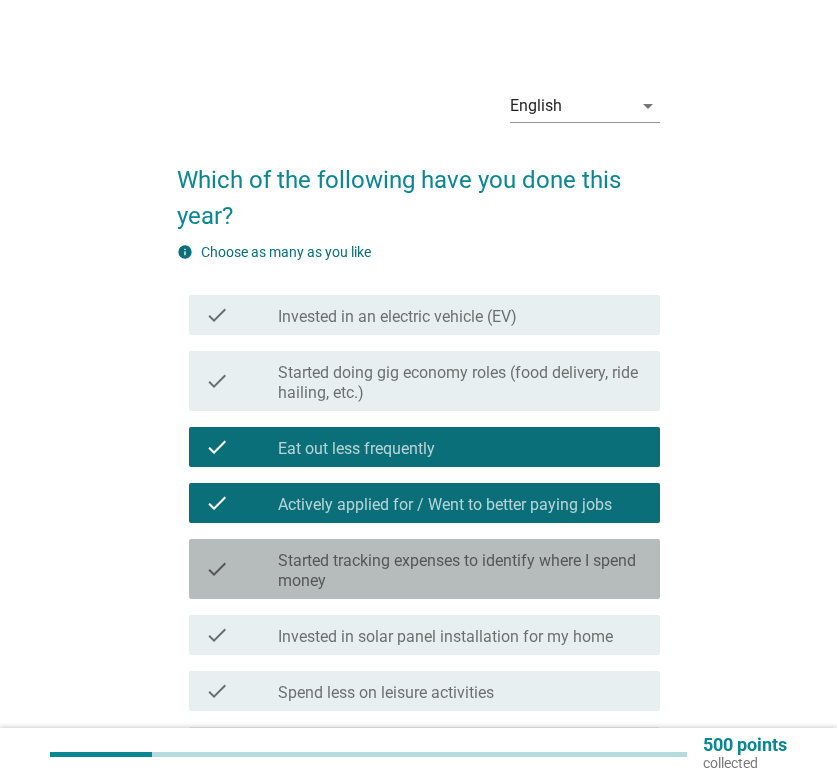 click on "check     check_box_outline_blank Started tracking expenses to identify where I spend money" at bounding box center (424, 569) 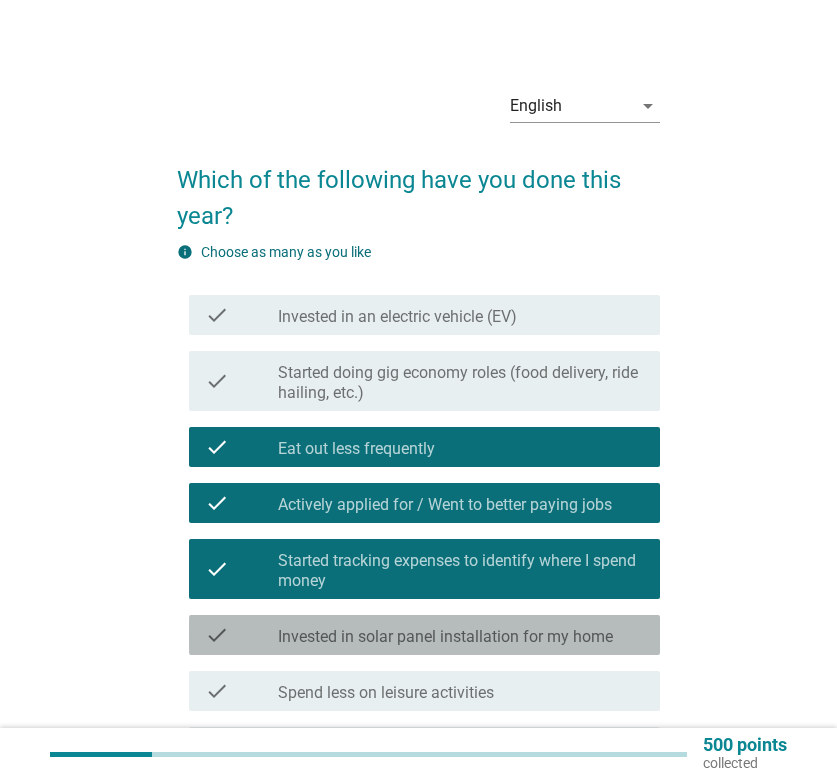 click on "check     check_box_outline_blank Invested in solar panel installation for my home" at bounding box center (424, 635) 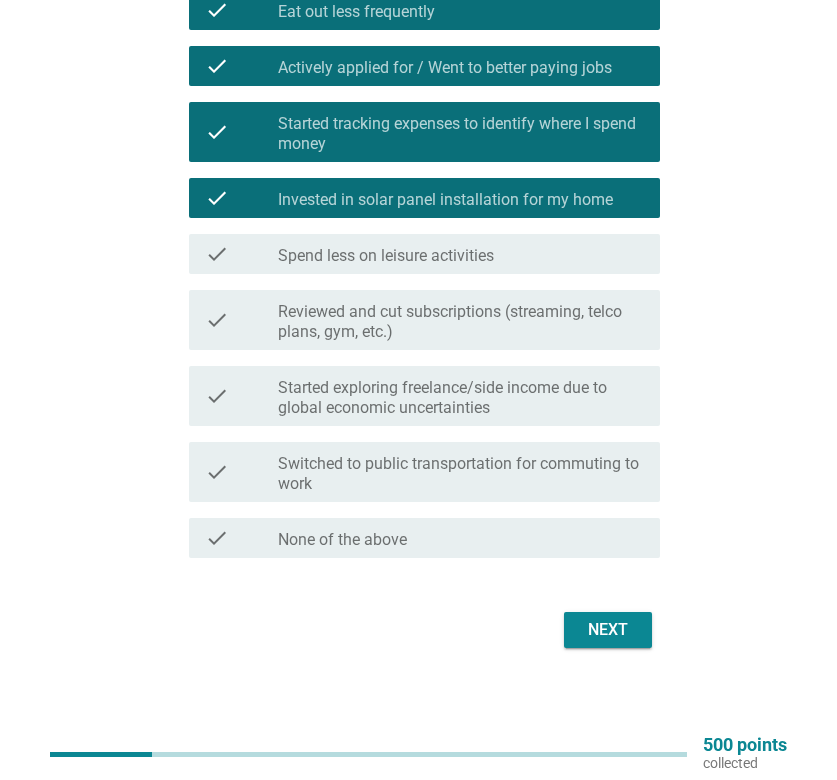 scroll, scrollTop: 437, scrollLeft: 0, axis: vertical 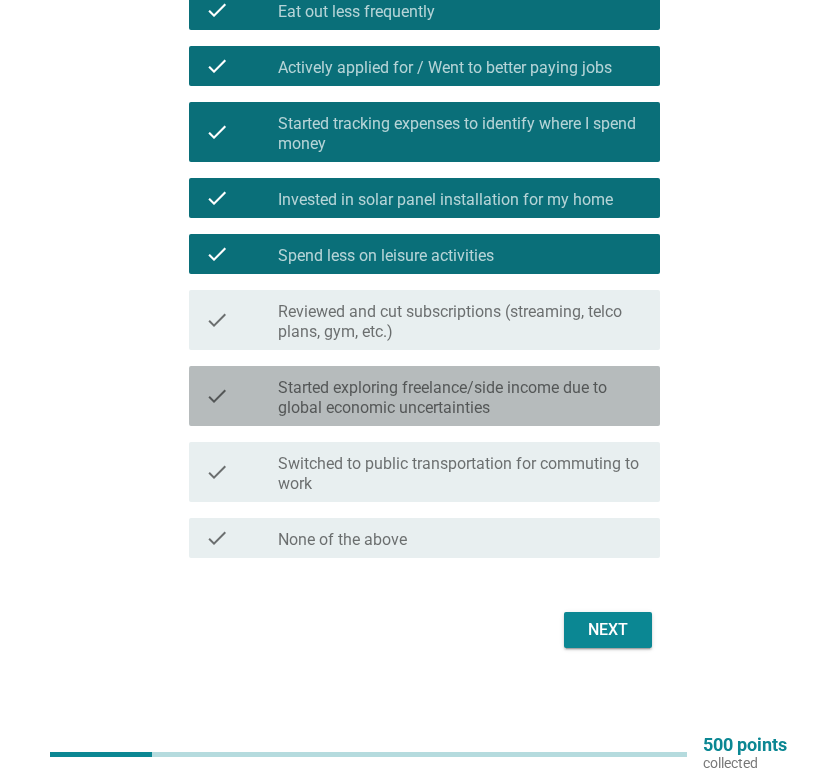 click on "Started exploring freelance/side income due to global economic uncertainties" at bounding box center (461, 398) 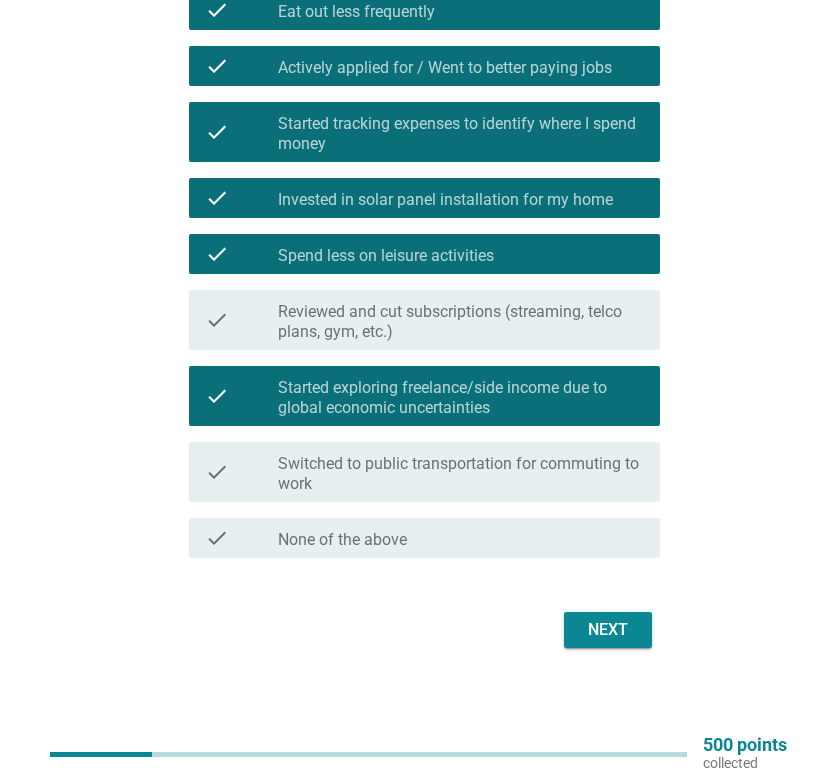 click on "Next" at bounding box center (608, 630) 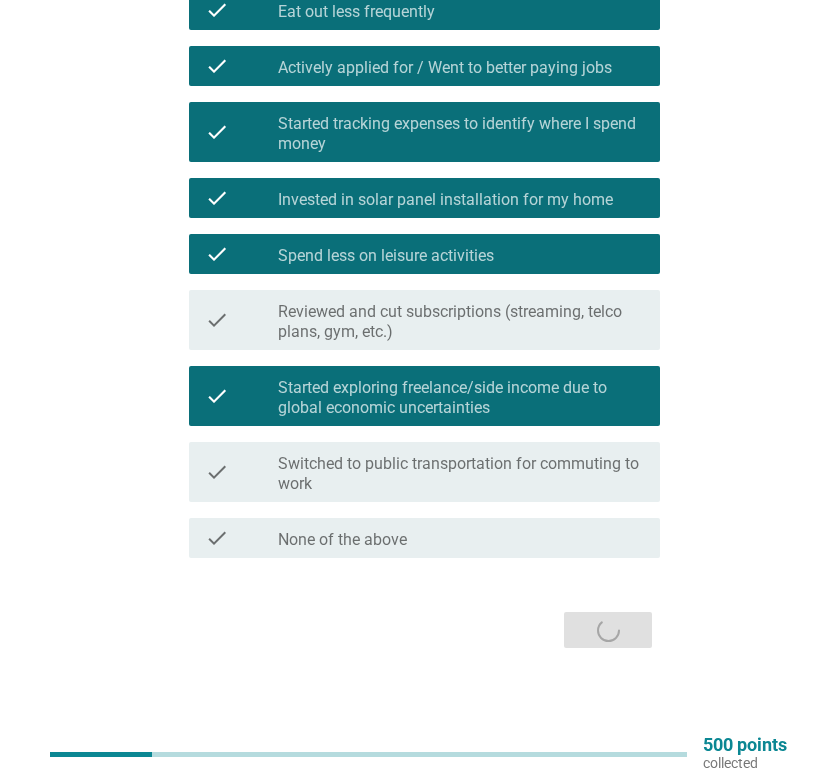 scroll, scrollTop: 0, scrollLeft: 0, axis: both 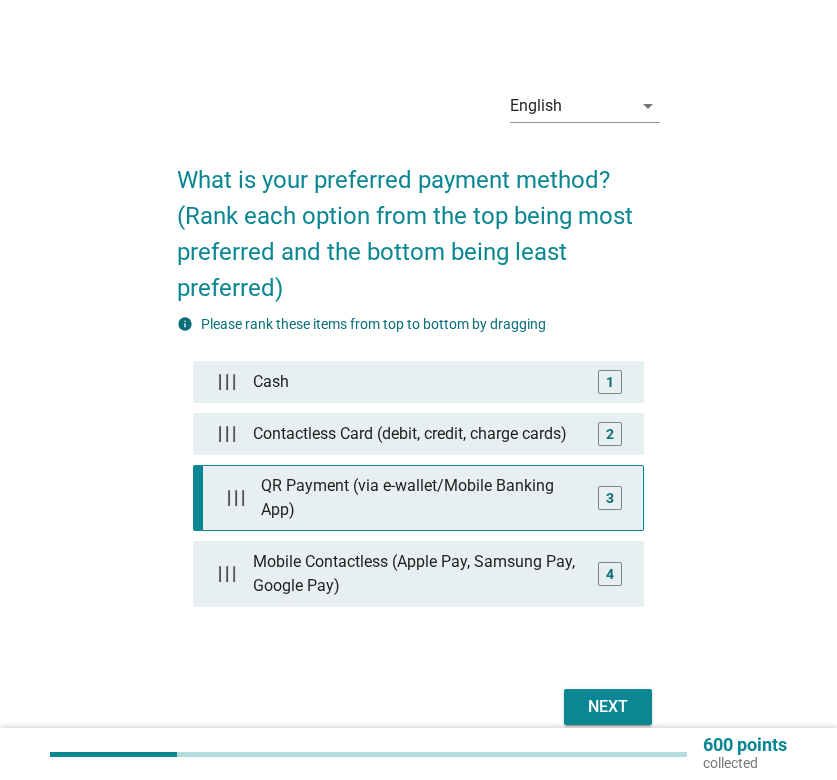 type 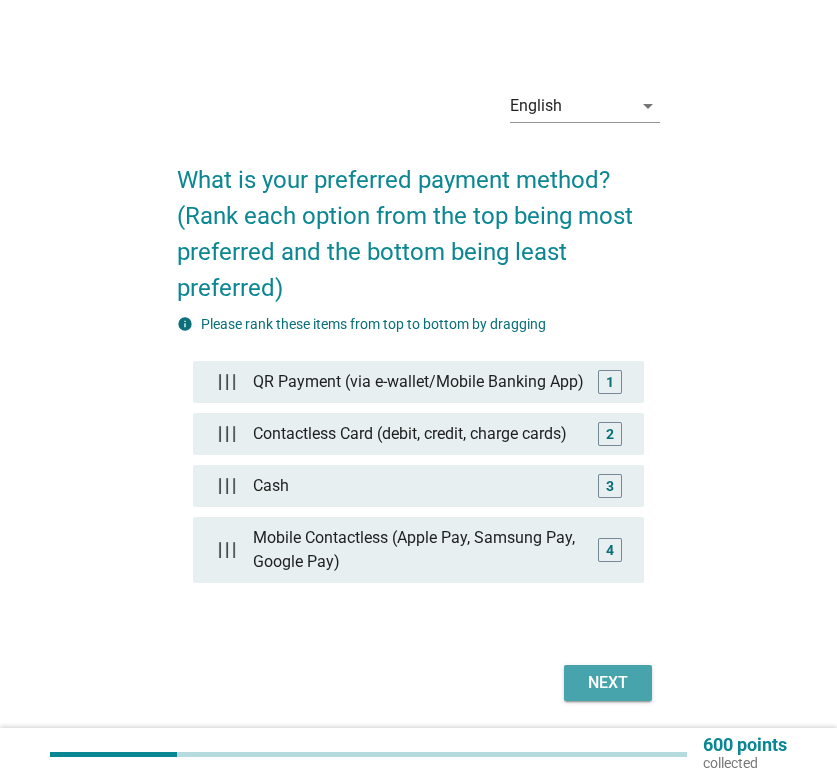 click on "Next" at bounding box center [608, 683] 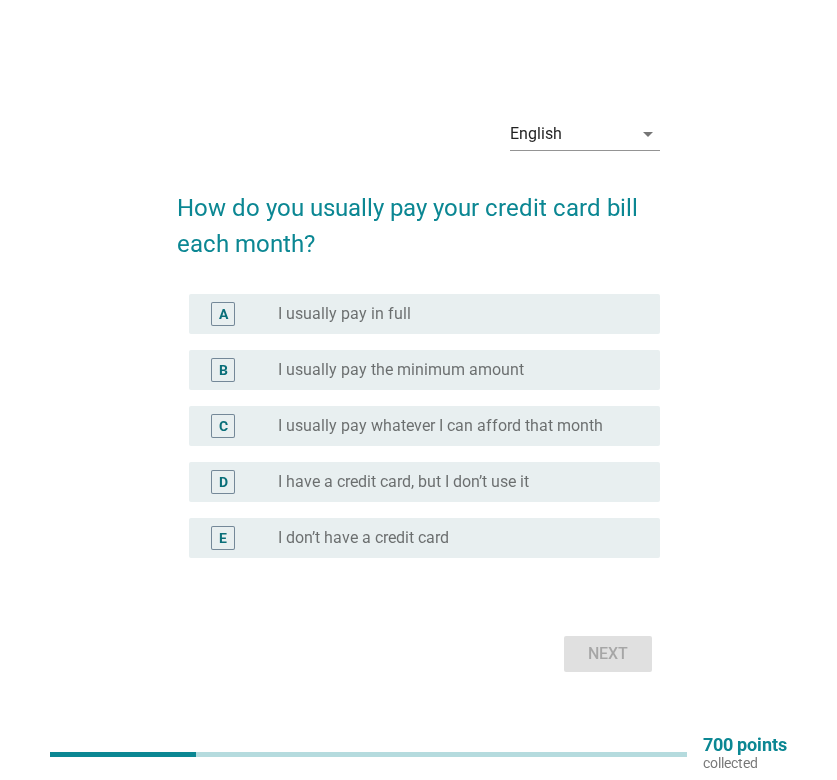 click on "radio_button_unchecked I usually pay in full" at bounding box center (453, 314) 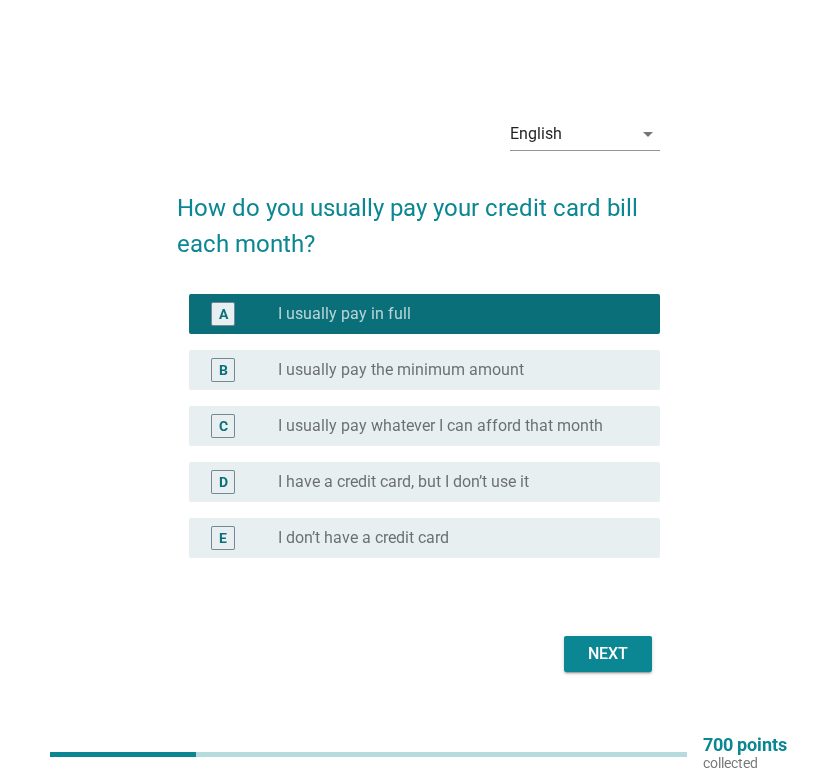 click on "Next" at bounding box center [608, 654] 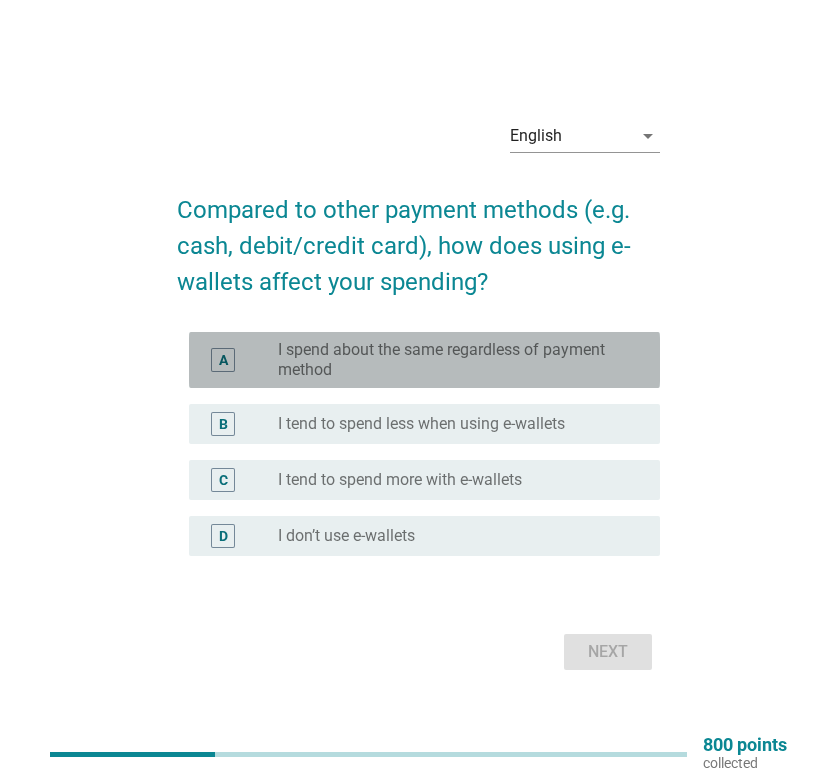 click on "I spend about the same regardless of payment method" at bounding box center [453, 360] 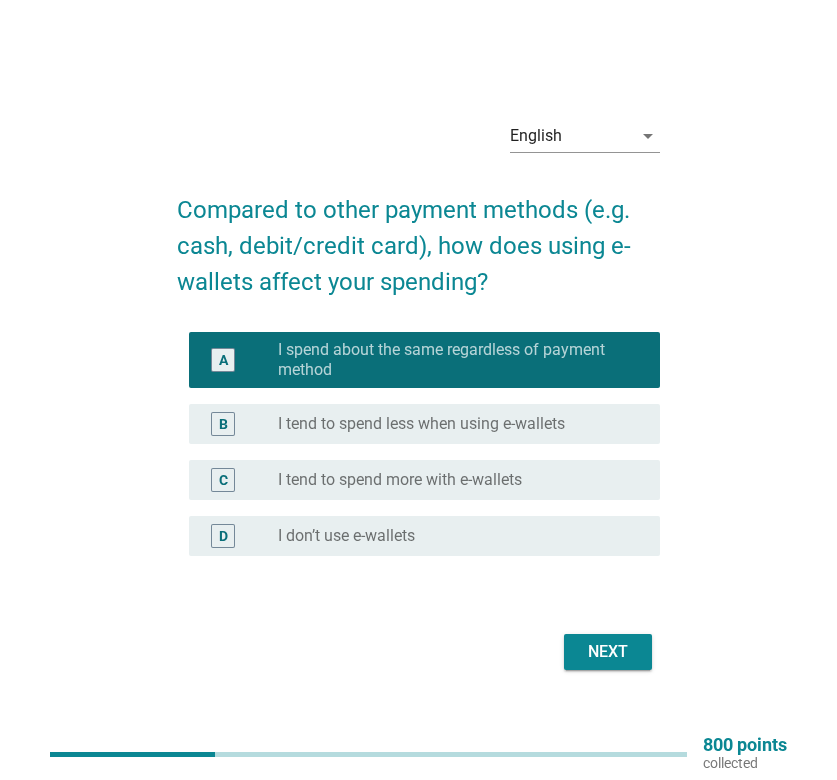 click on "Compared to other payment methods (e.g. cash, debit/credit card), how does using e-wallets affect your spending?     A     radio_button_checked I spend about the same regardless of payment method   B     radio_button_unchecked I tend to spend less when using e-wallets   C     radio_button_unchecked I tend to spend more with e-wallets   D     radio_button_unchecked I don’t use e-wallets     Next" at bounding box center (418, 424) 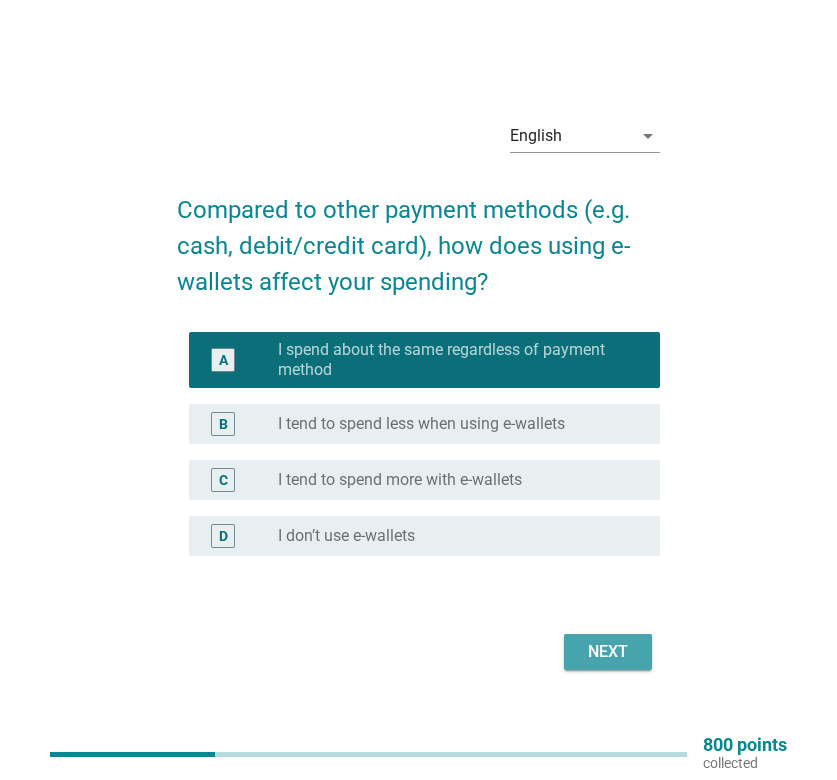 click on "Next" at bounding box center (608, 652) 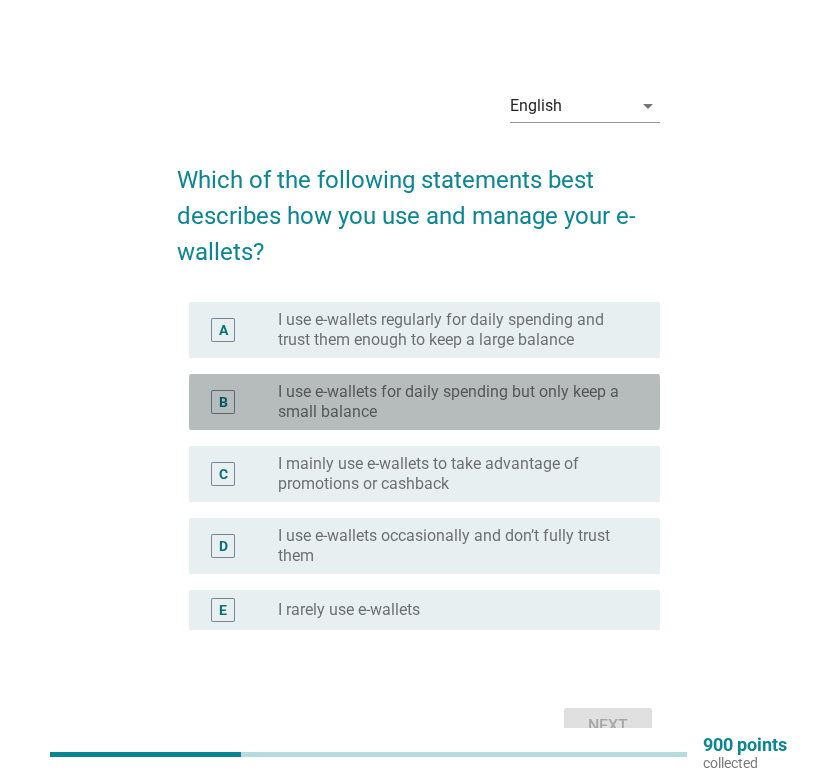 click on "I use e-wallets for daily spending but only keep a small balance" at bounding box center (453, 402) 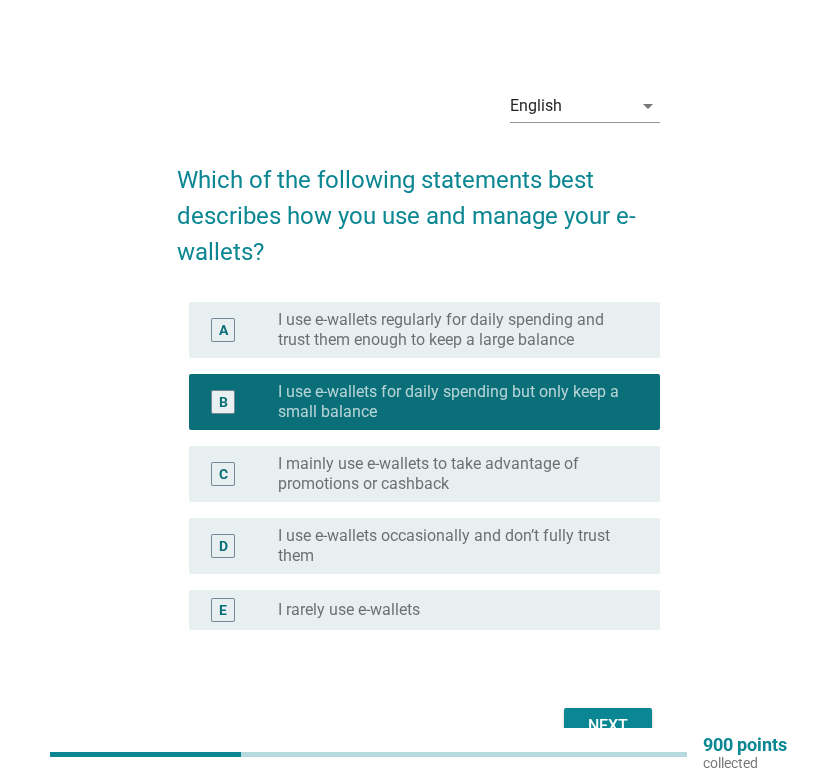 click on "Next" at bounding box center [418, 726] 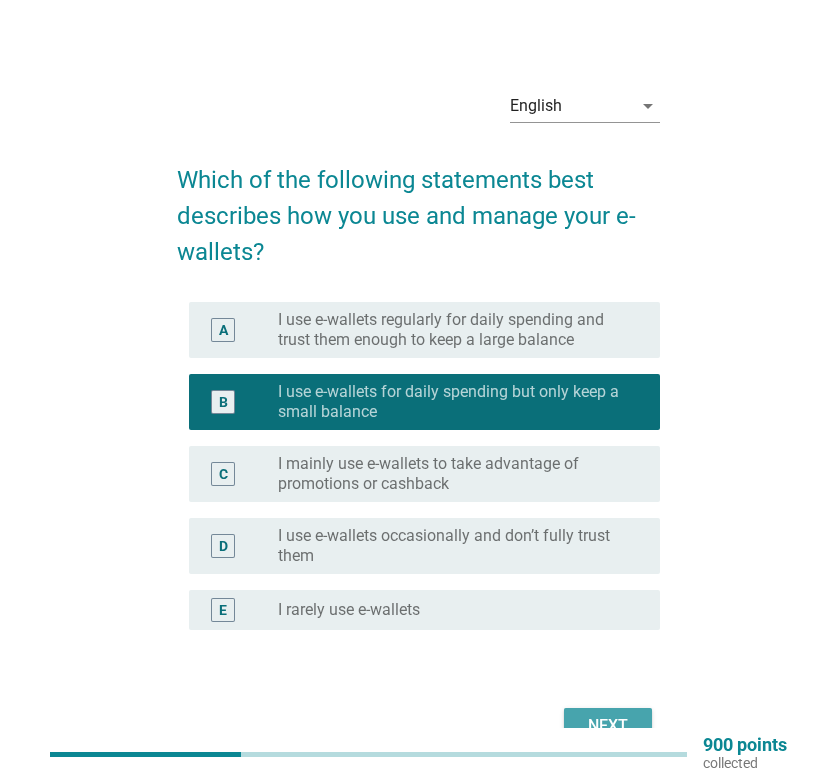 click on "Next" at bounding box center [608, 726] 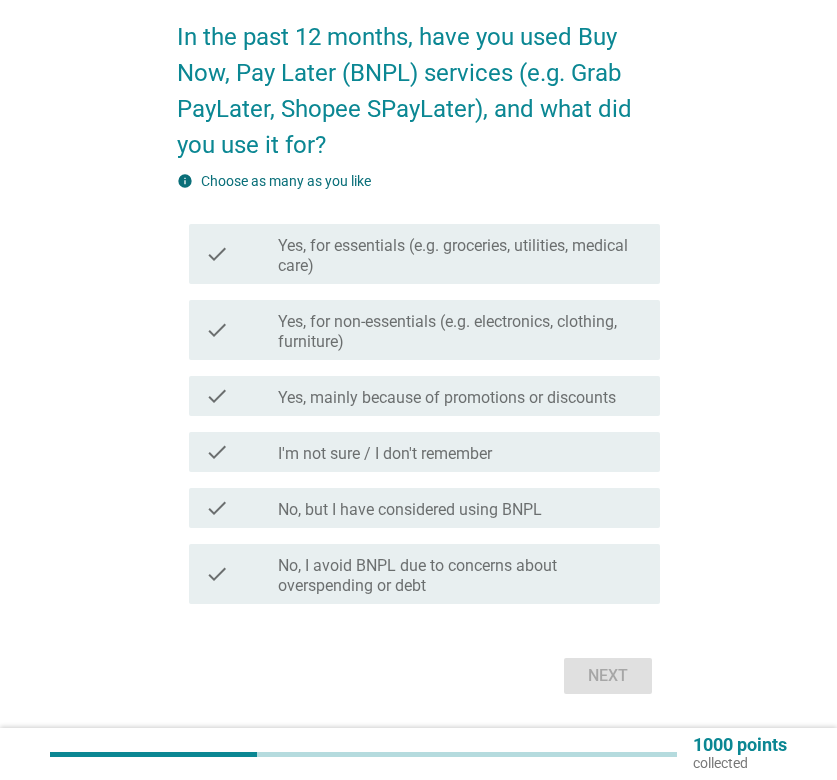 scroll, scrollTop: 144, scrollLeft: 0, axis: vertical 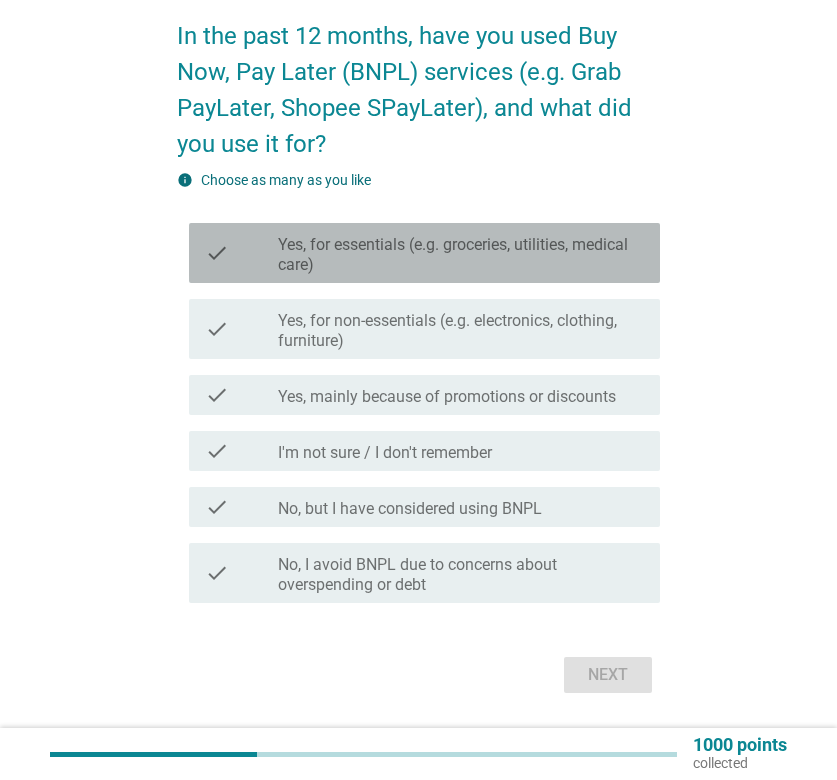 click on "Yes, for essentials (e.g. groceries, utilities, medical care)" at bounding box center [461, 255] 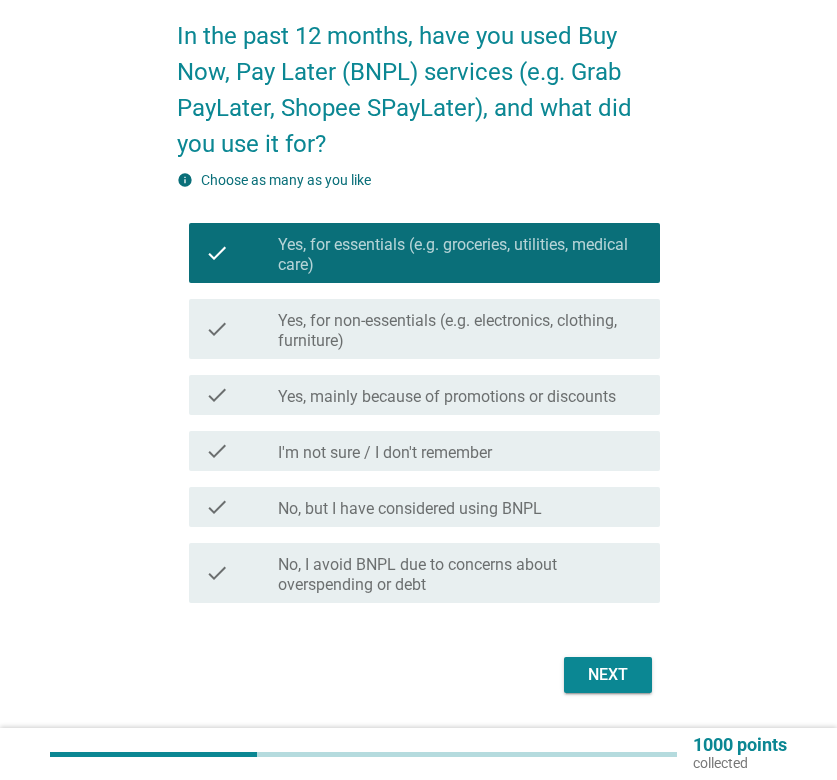 click on "check     check_box_outline_blank No, I avoid BNPL due to concerns about overspending or debt" at bounding box center (424, 573) 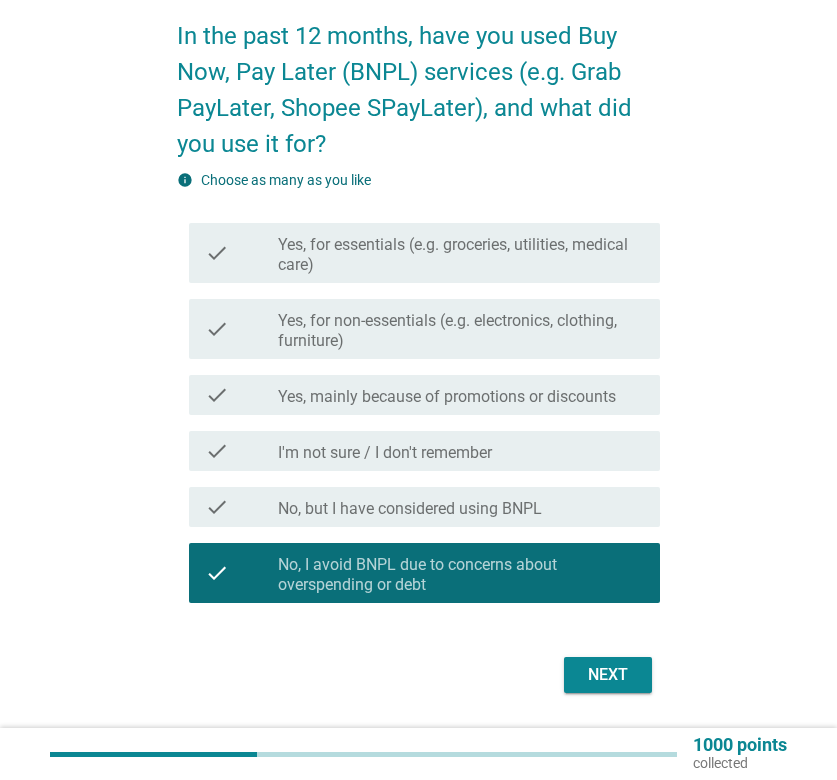 click on "Yes, for essentials (e.g. groceries, utilities, medical care)" at bounding box center [461, 255] 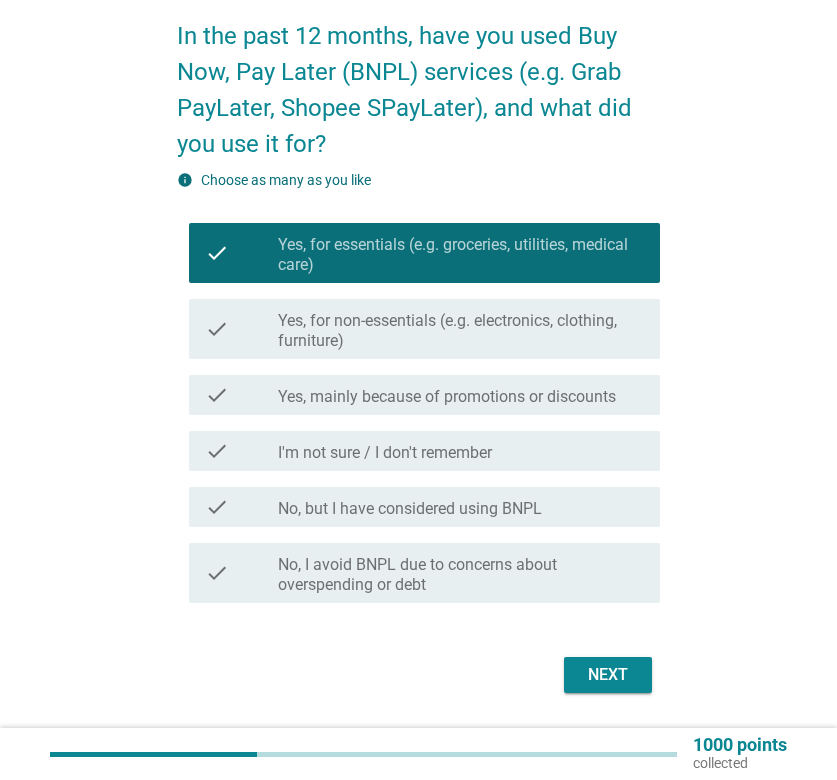 click on "Next" at bounding box center (608, 675) 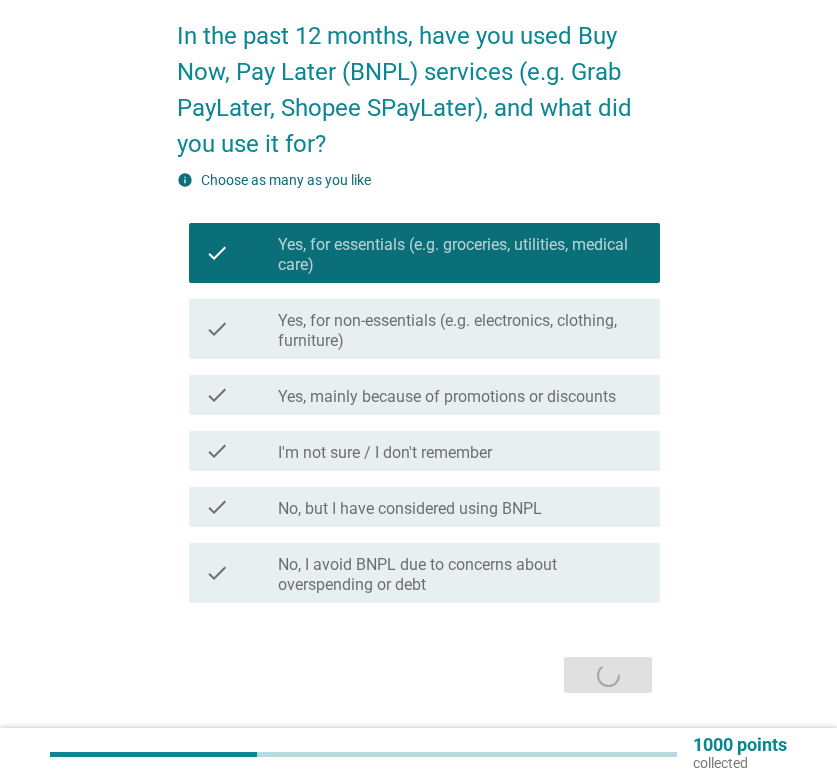 scroll, scrollTop: 0, scrollLeft: 0, axis: both 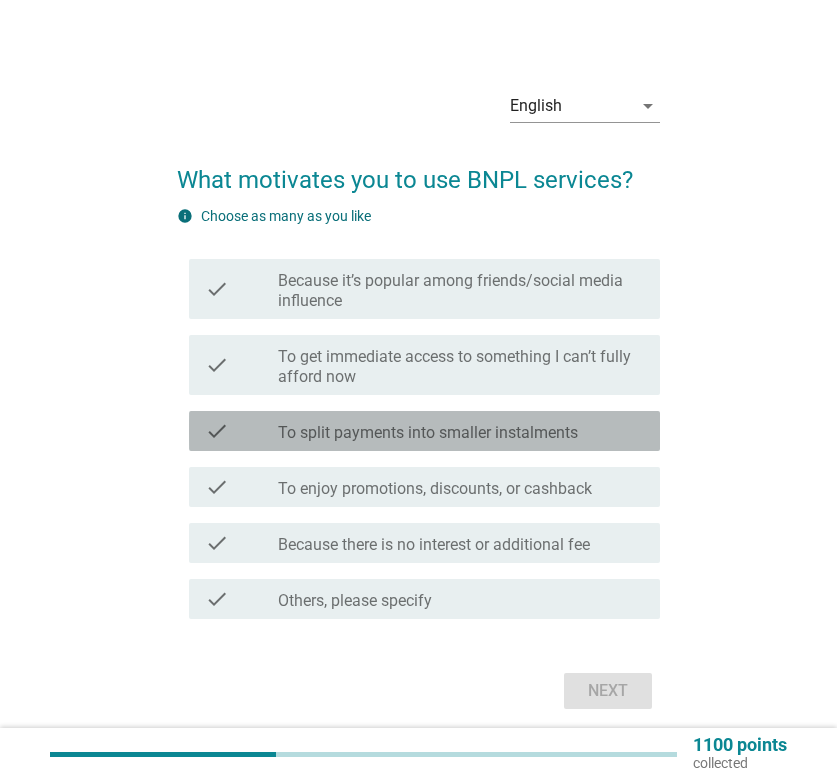 click on "check     check_box_outline_blank To split payments into smaller instalments" at bounding box center [424, 431] 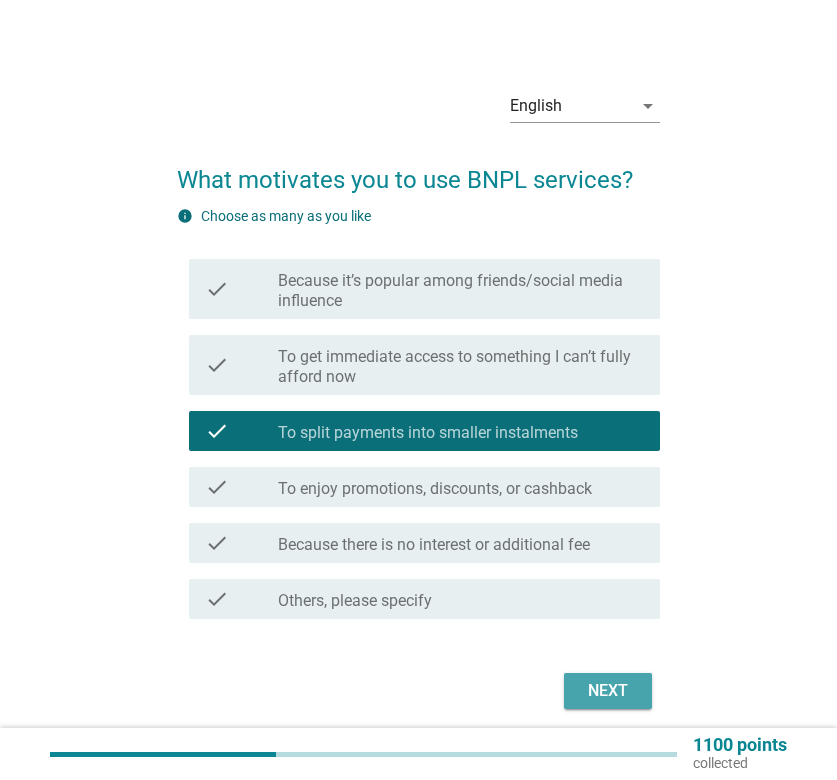 click on "Next" at bounding box center (608, 691) 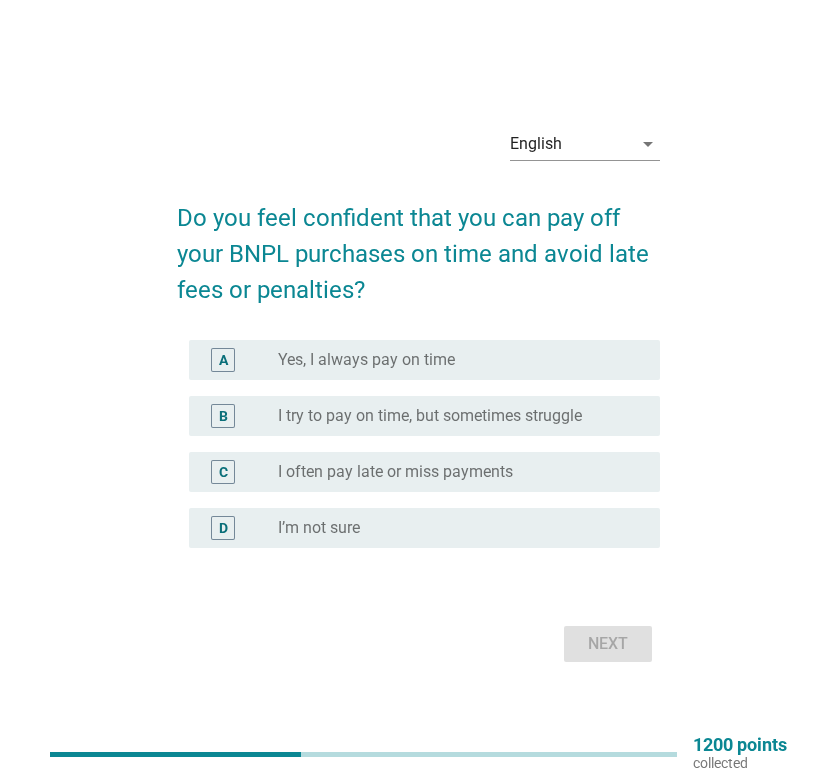 click on "radio_button_unchecked Yes, I always pay on time" at bounding box center [453, 360] 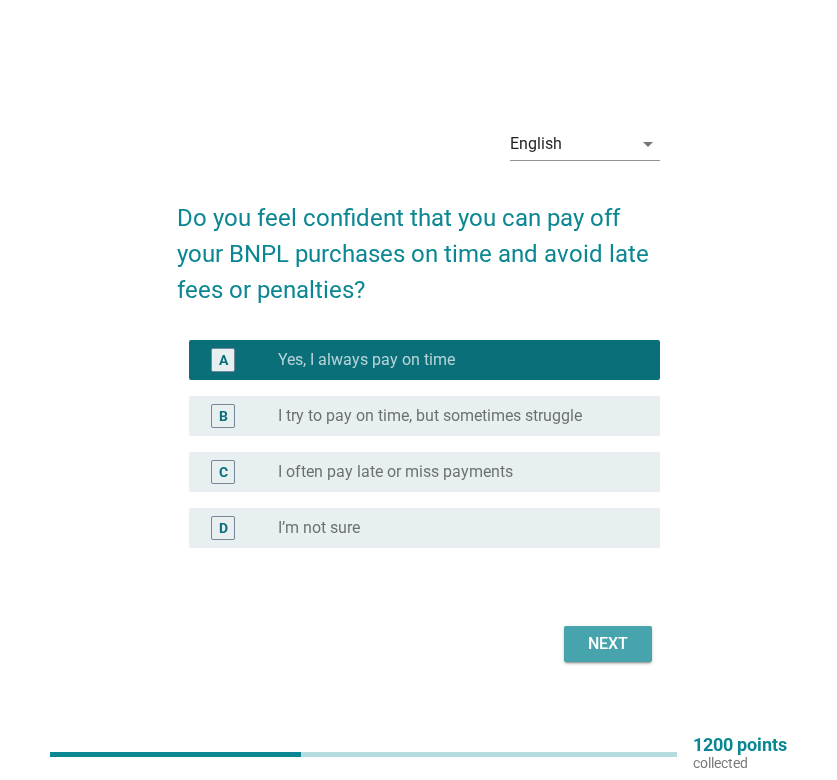 click on "Next" at bounding box center (608, 644) 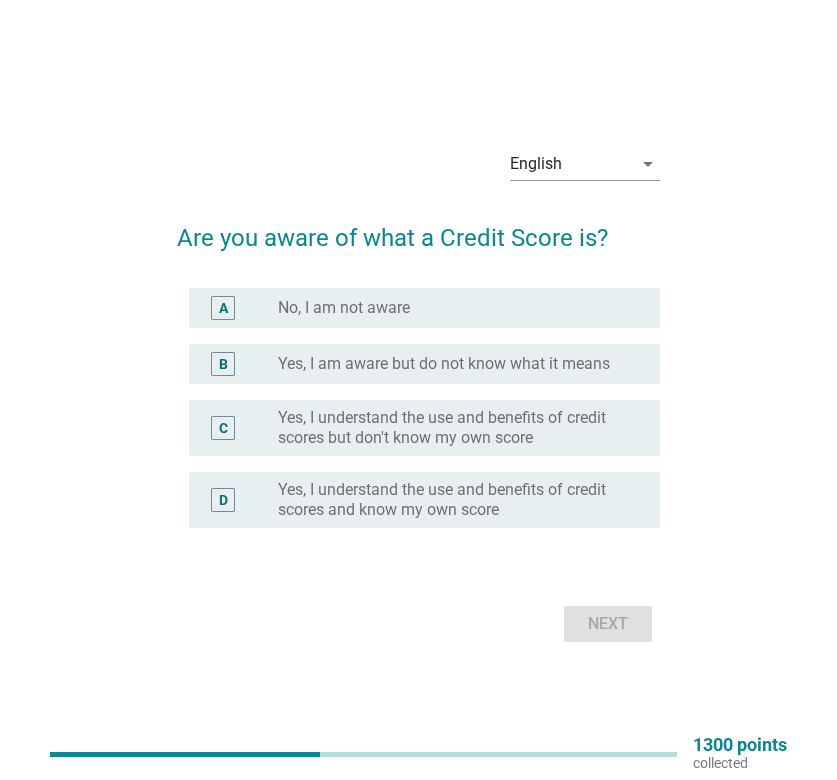 click on "Yes, I understand the use and benefits of credit scores but don't know my own score" at bounding box center [453, 428] 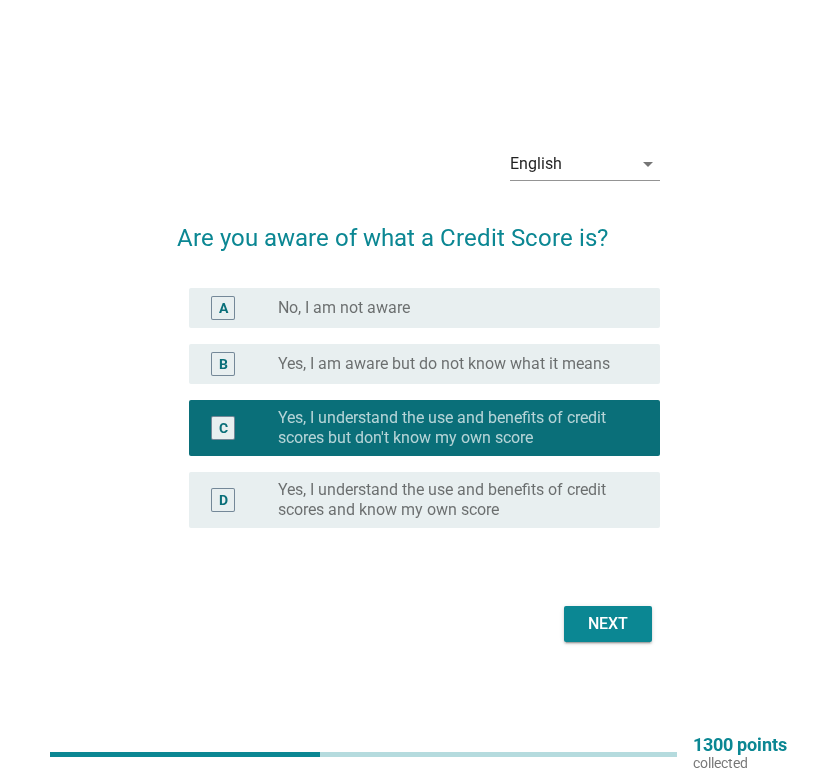 click on "Yes, I understand the use and benefits of credit scores and know my own score" at bounding box center [453, 500] 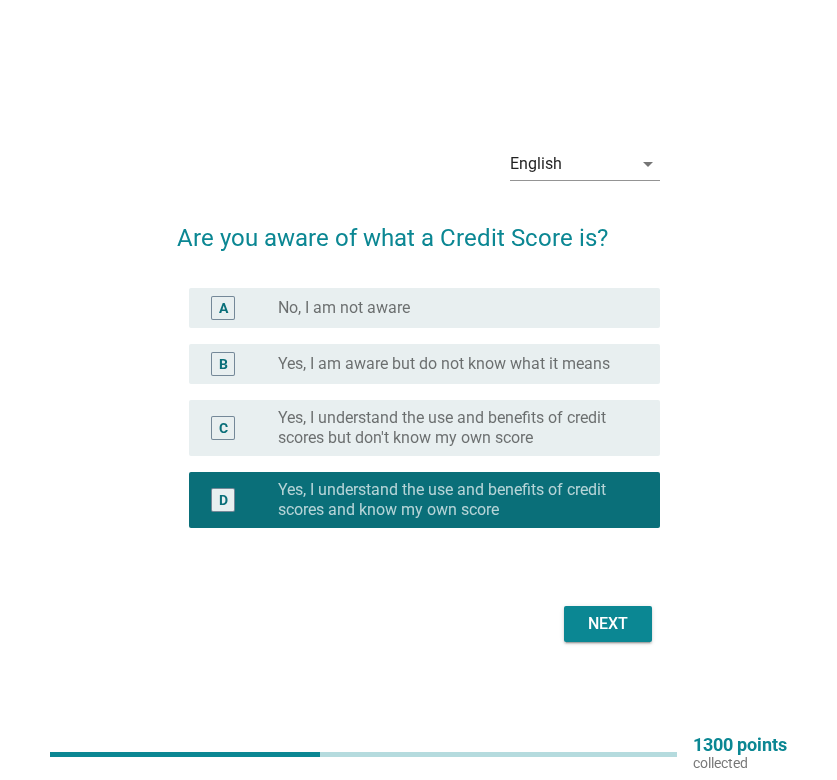 click on "Next" at bounding box center [608, 624] 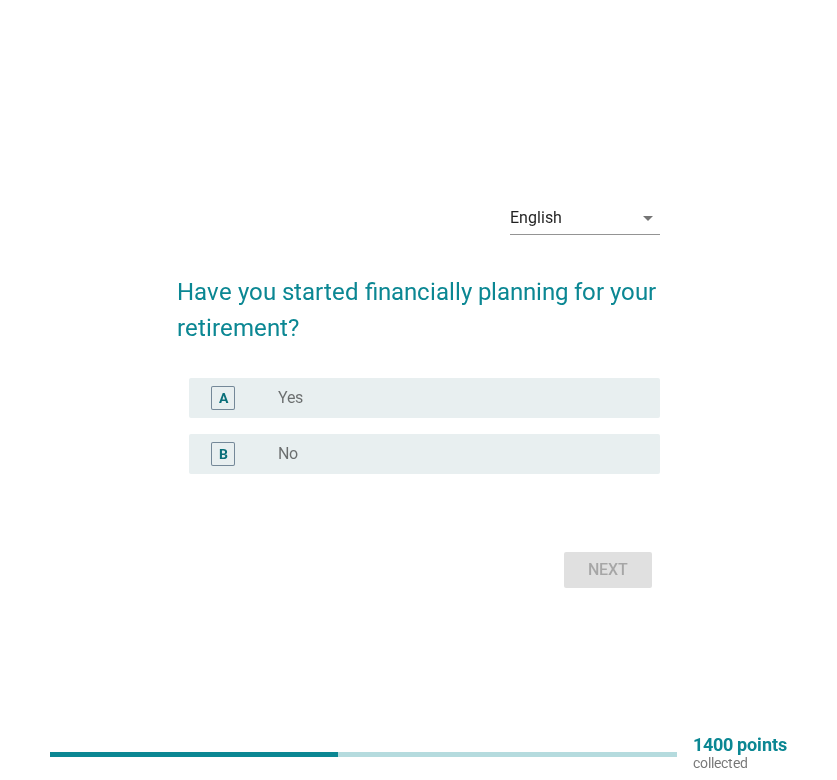 click on "radio_button_unchecked Yes" at bounding box center (453, 398) 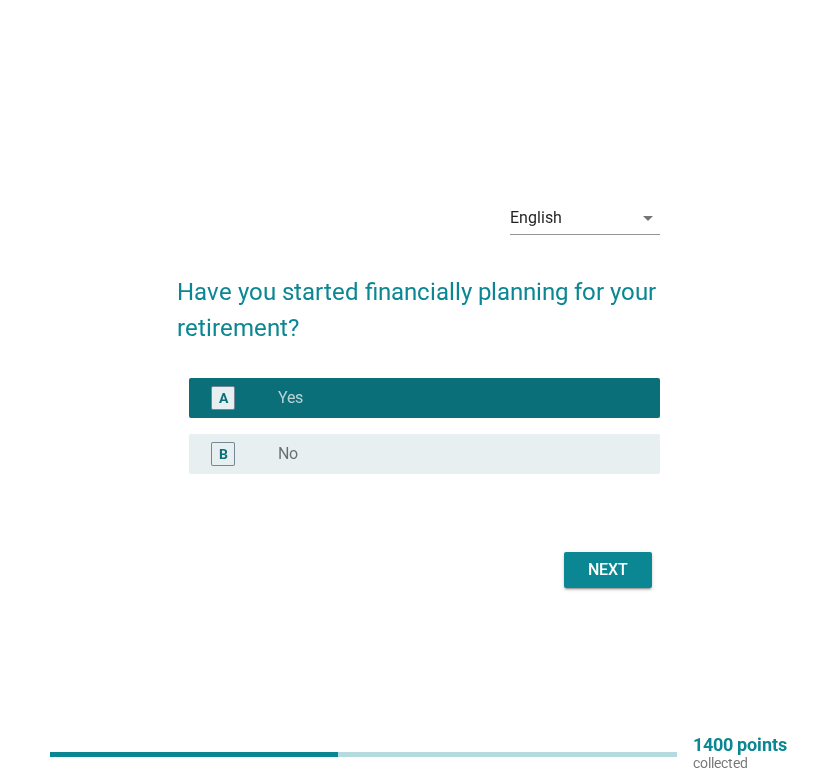click on "Next" at bounding box center [608, 570] 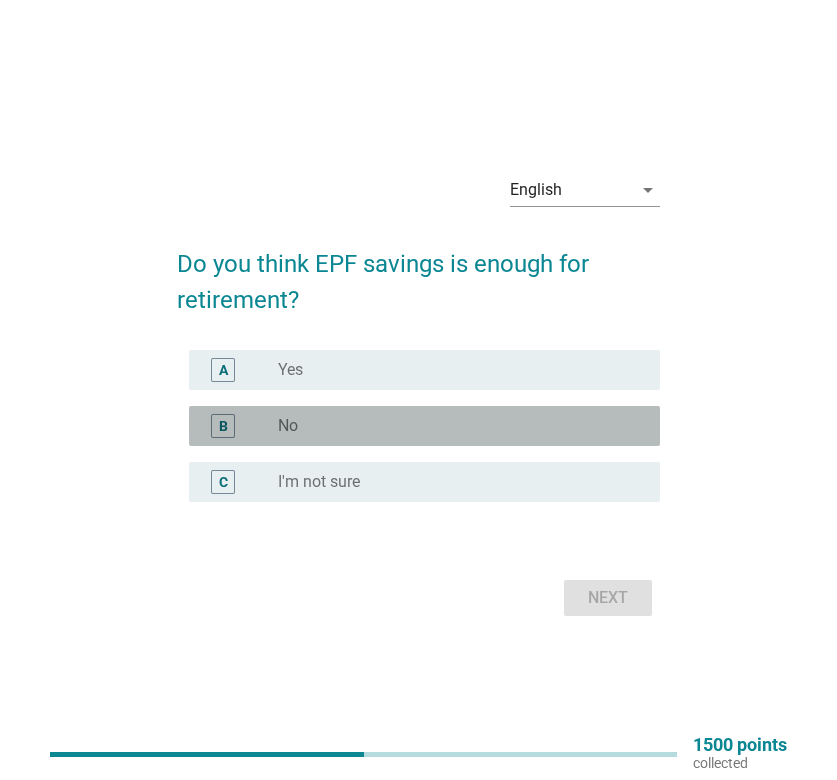 click on "radio_button_unchecked No" at bounding box center (453, 426) 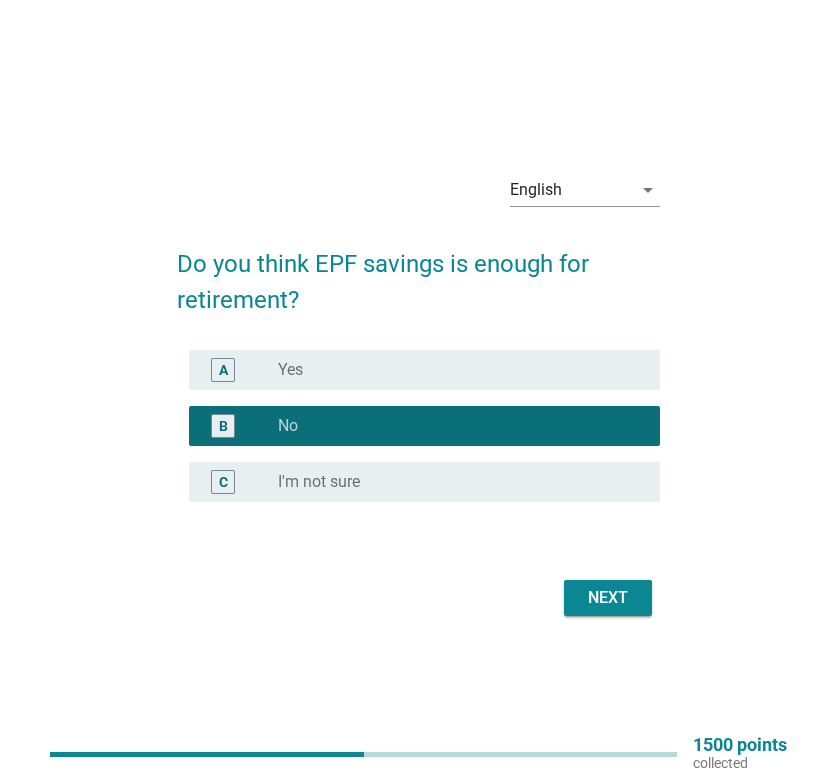 click on "Next" at bounding box center [608, 598] 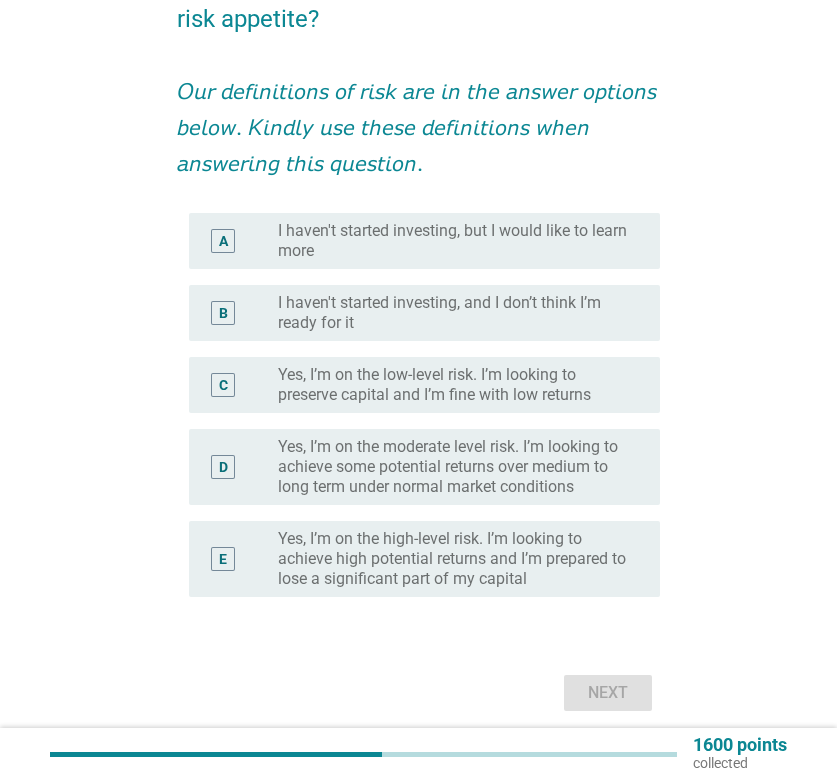 scroll, scrollTop: 205, scrollLeft: 0, axis: vertical 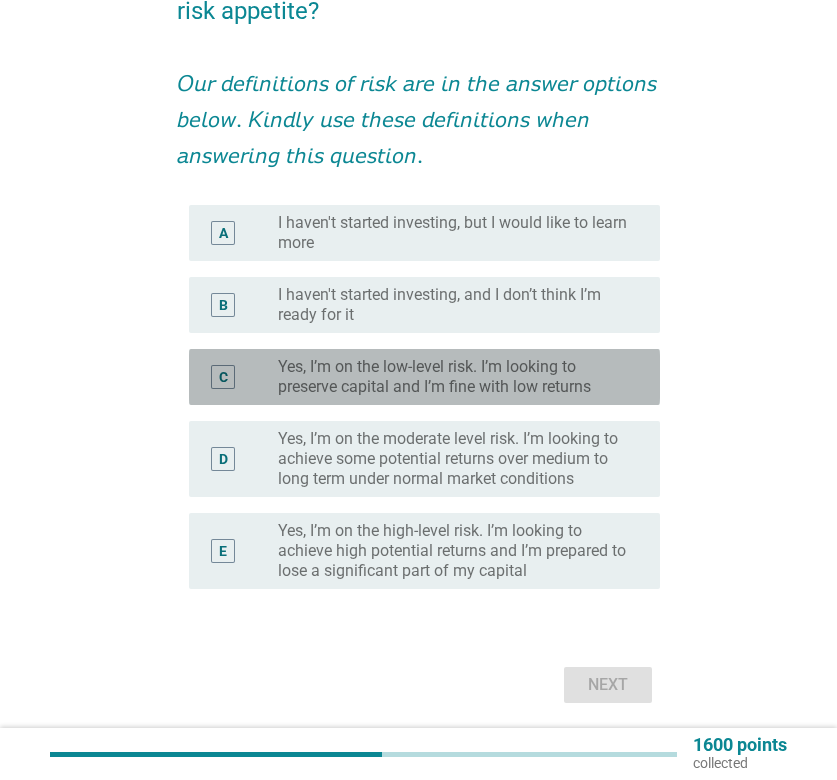 click on "C     radio_button_unchecked Yes, I’m on the low-level risk. I’m looking to preserve capital and I’m fine with low returns" at bounding box center [424, 377] 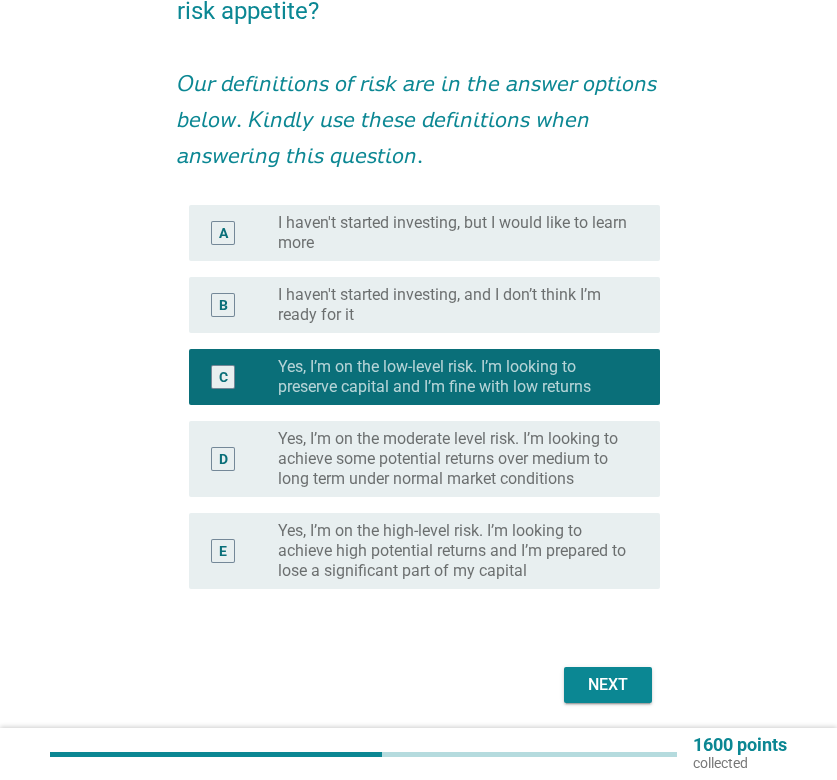 click on "Yes, I’m on the moderate level risk. I’m looking to achieve some potential returns over medium to long term under normal market conditions" at bounding box center [453, 459] 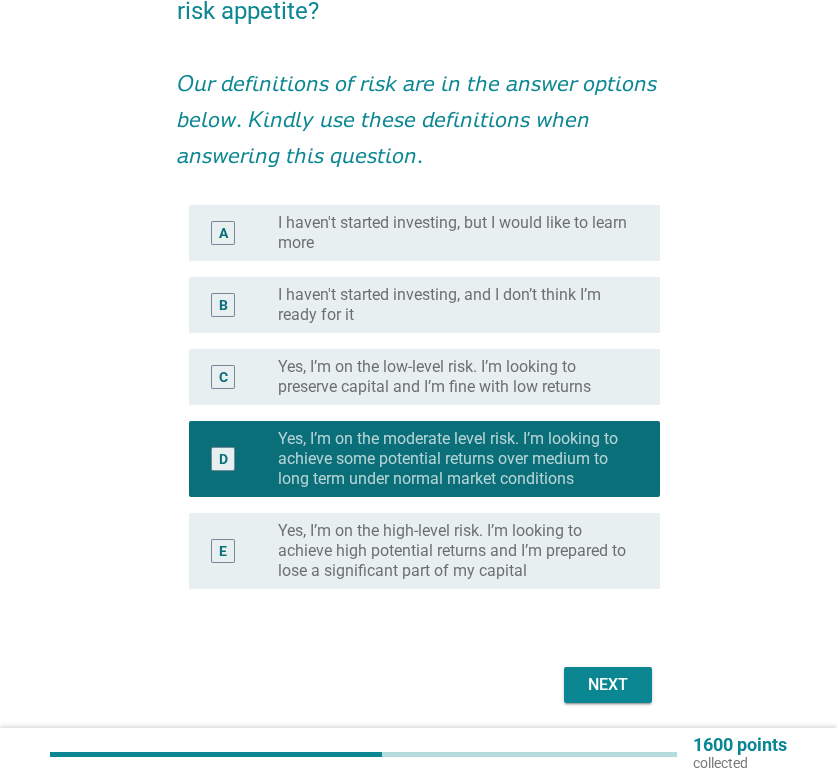 click on "Next" at bounding box center (608, 685) 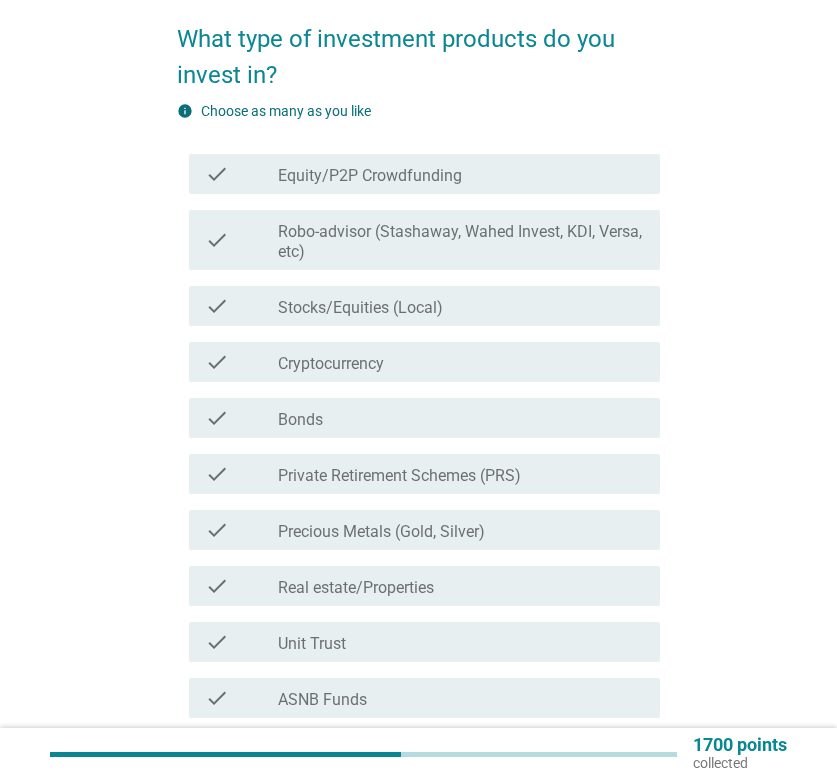 scroll, scrollTop: 139, scrollLeft: 0, axis: vertical 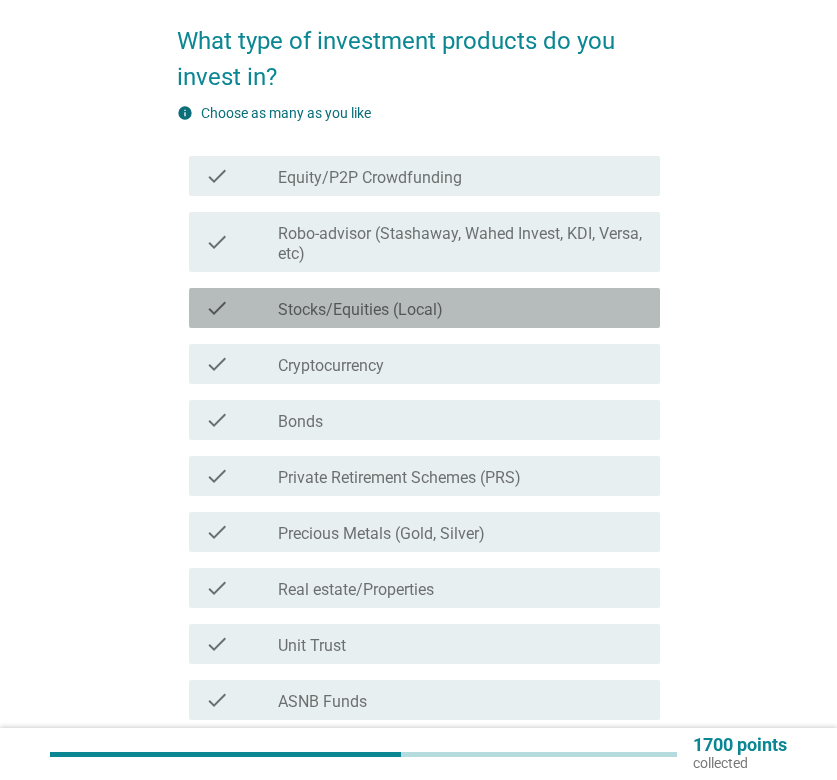 click on "check_box_outline_blank Stocks/Equities (Local)" at bounding box center (461, 308) 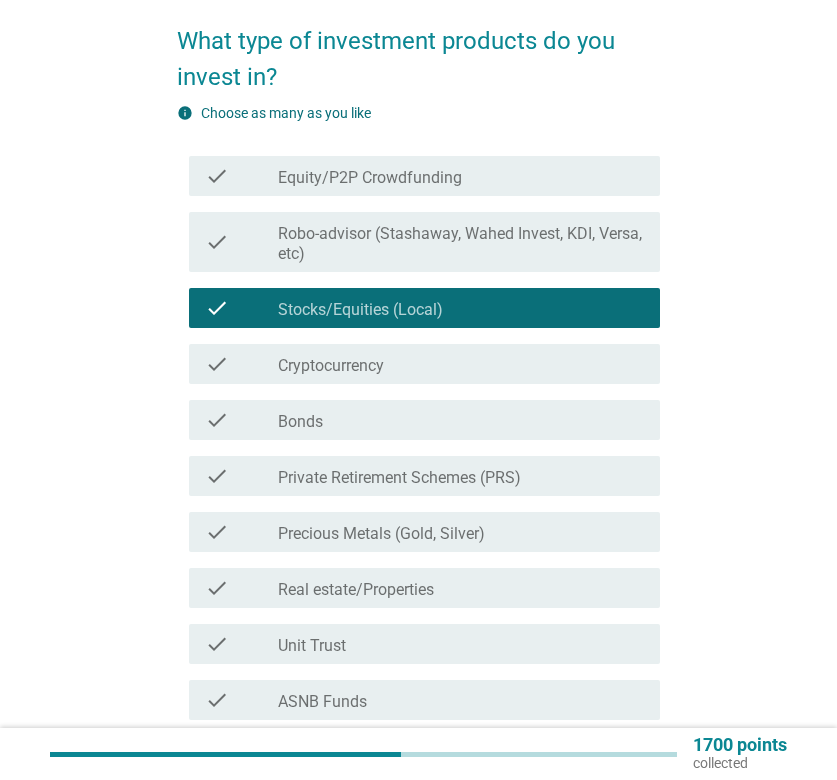 click on "check     check_box_outline_blank Cryptocurrency" at bounding box center [418, 364] 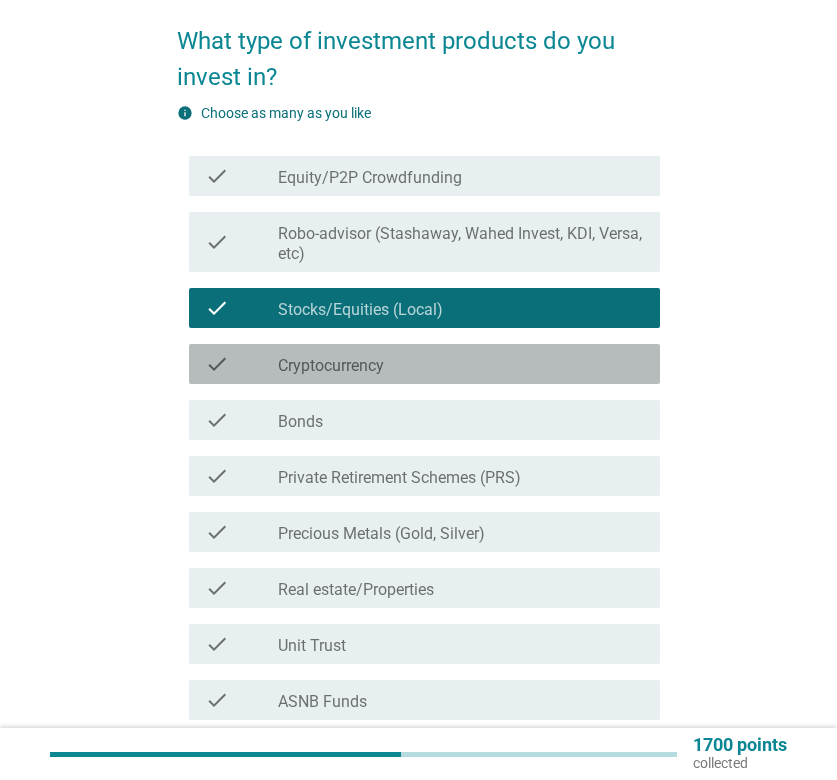 click on "check_box_outline_blank Cryptocurrency" at bounding box center [461, 364] 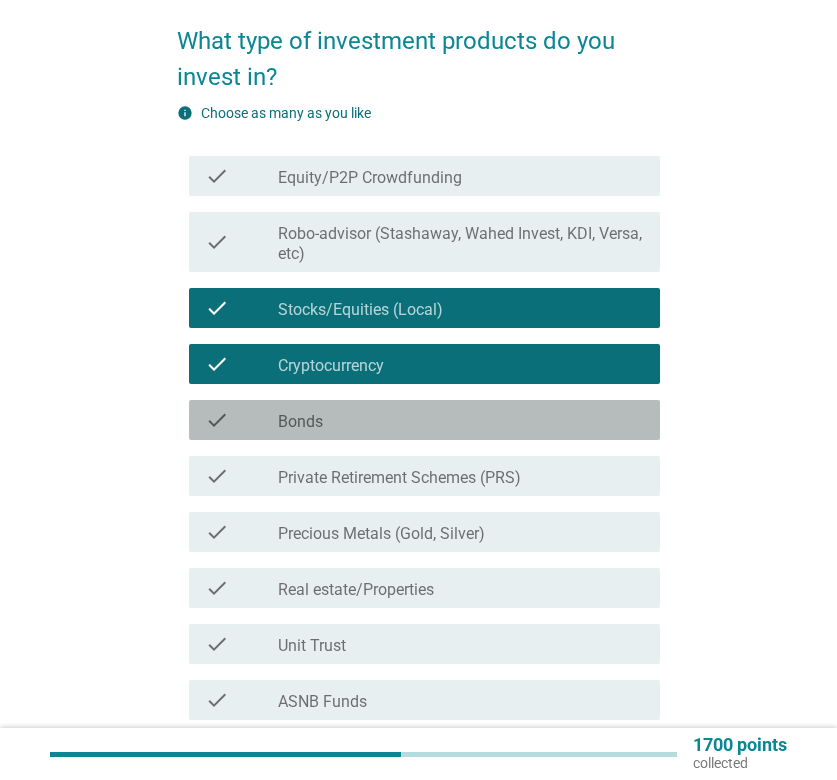 click on "check_box_outline_blank Bonds" at bounding box center [461, 420] 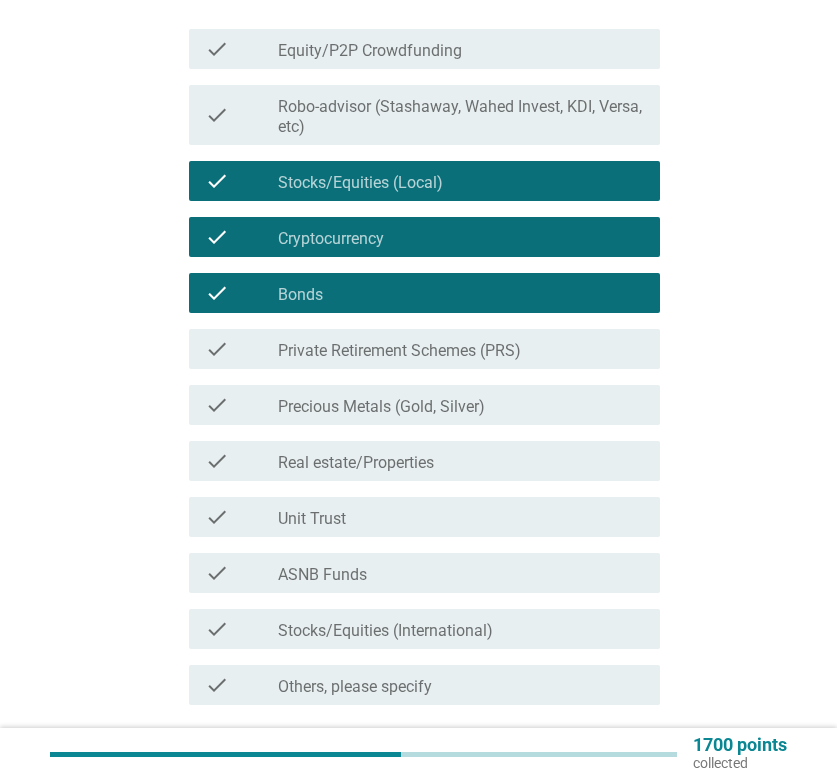 click on "check     check_box_outline_blank Real estate/Properties" at bounding box center (424, 461) 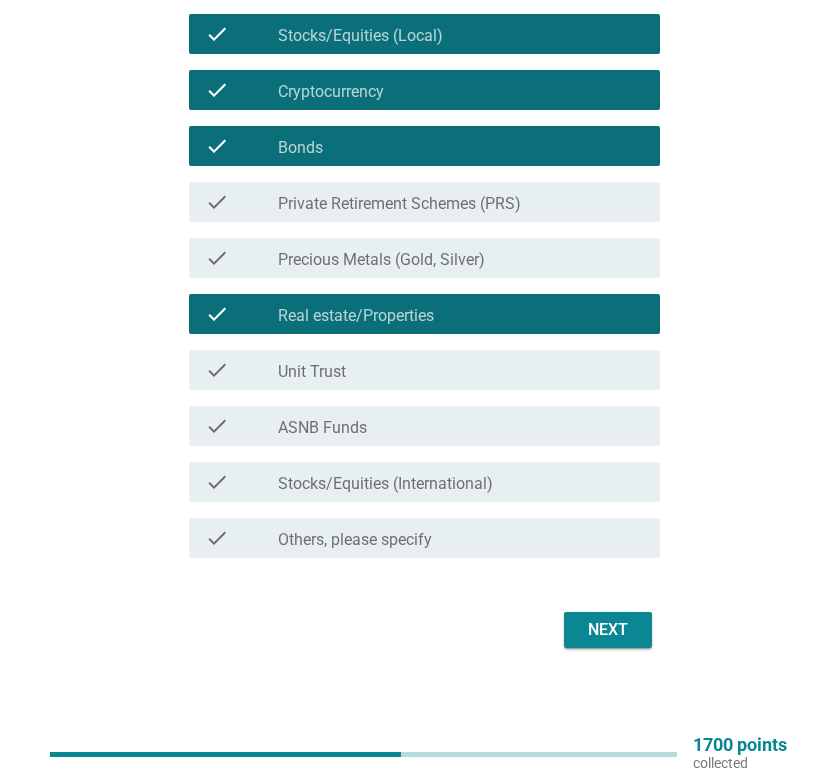 scroll, scrollTop: 413, scrollLeft: 0, axis: vertical 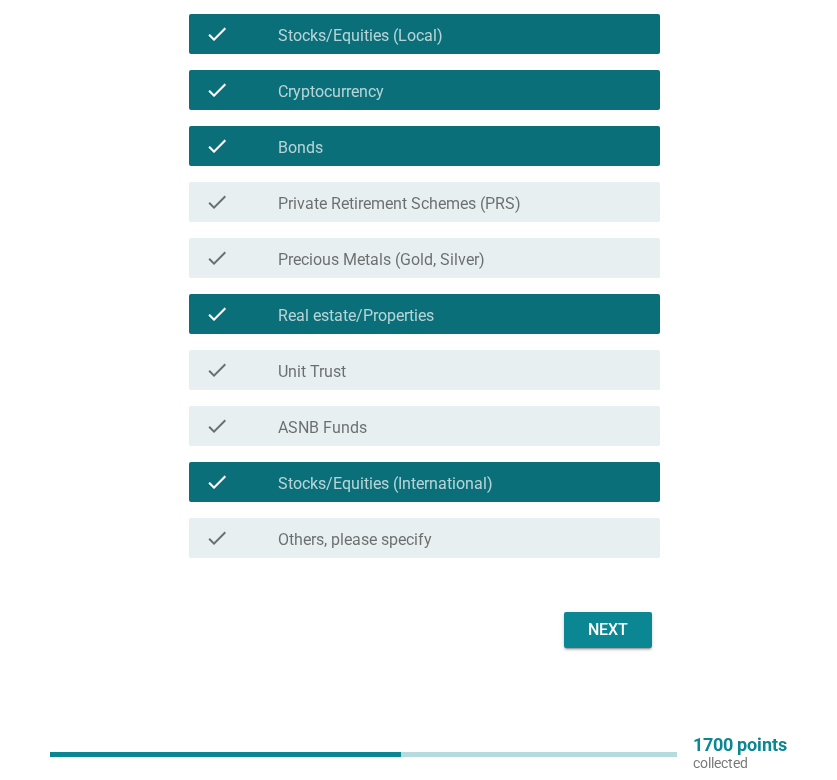 click on "Next" at bounding box center (608, 630) 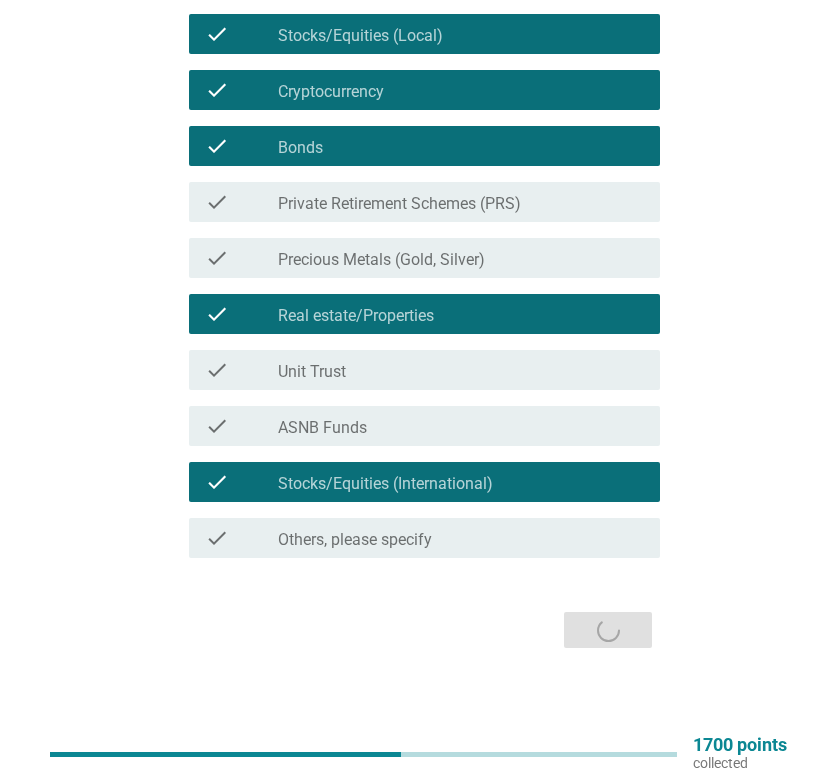 scroll, scrollTop: 0, scrollLeft: 0, axis: both 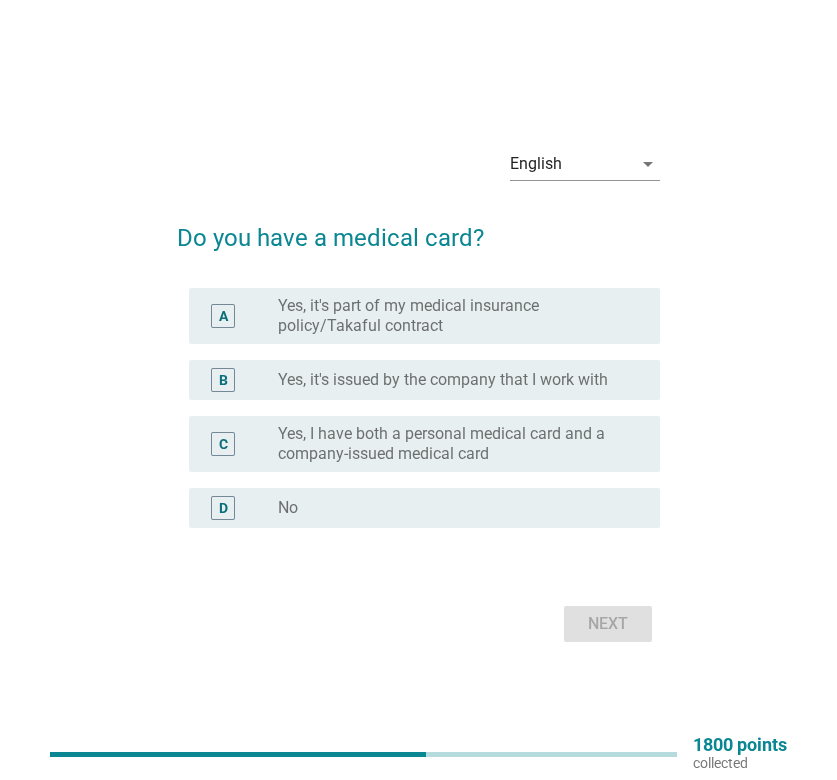 click on "B     radio_button_unchecked Yes, it's issued by the company that I work with" at bounding box center [424, 380] 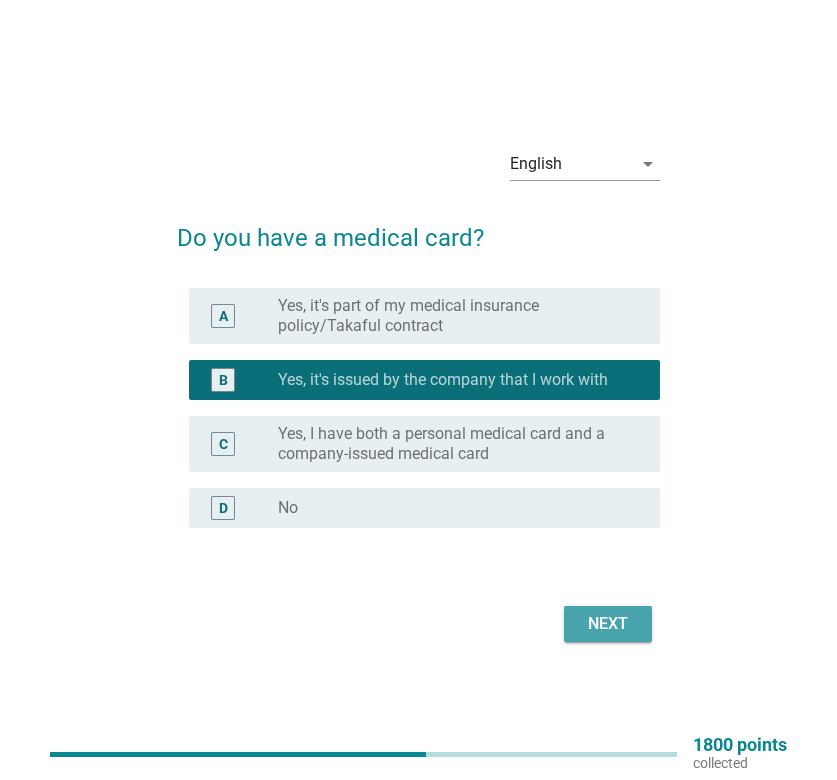 click on "Next" at bounding box center [608, 624] 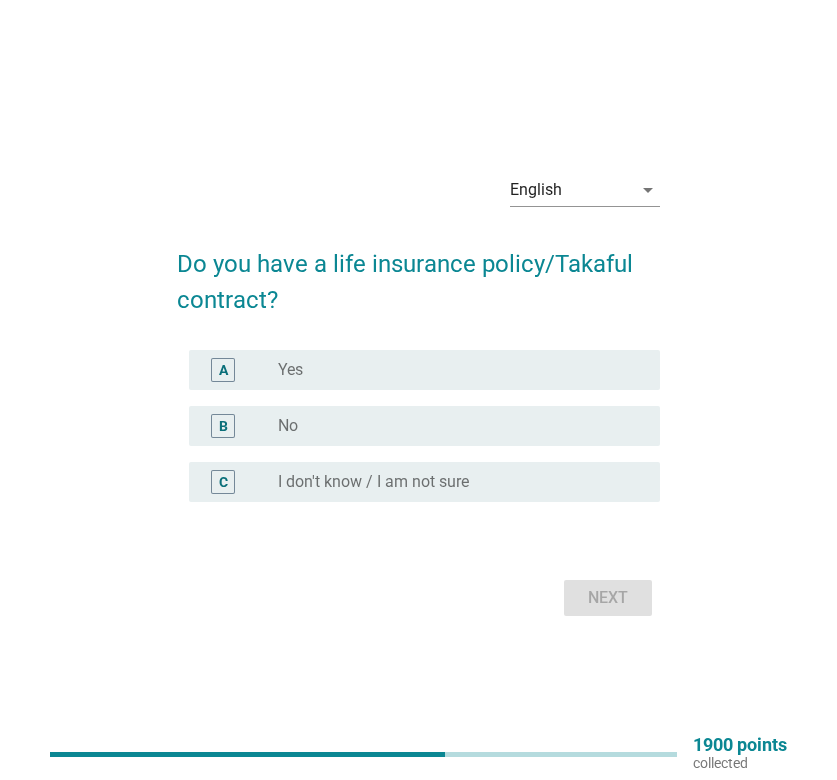 click on "A     radio_button_unchecked Yes" at bounding box center (424, 370) 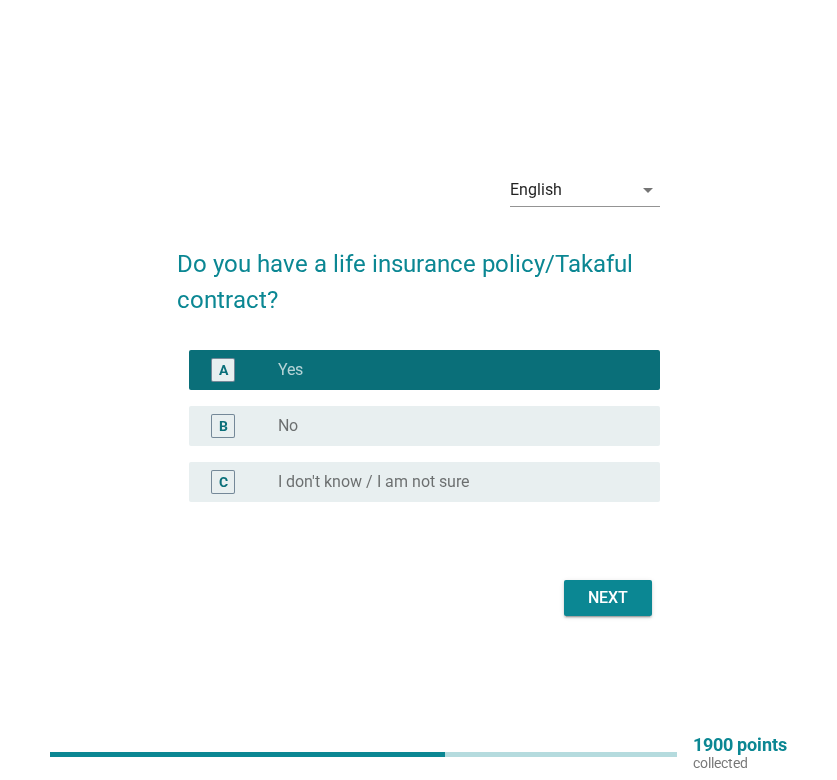 click on "Next" at bounding box center (418, 598) 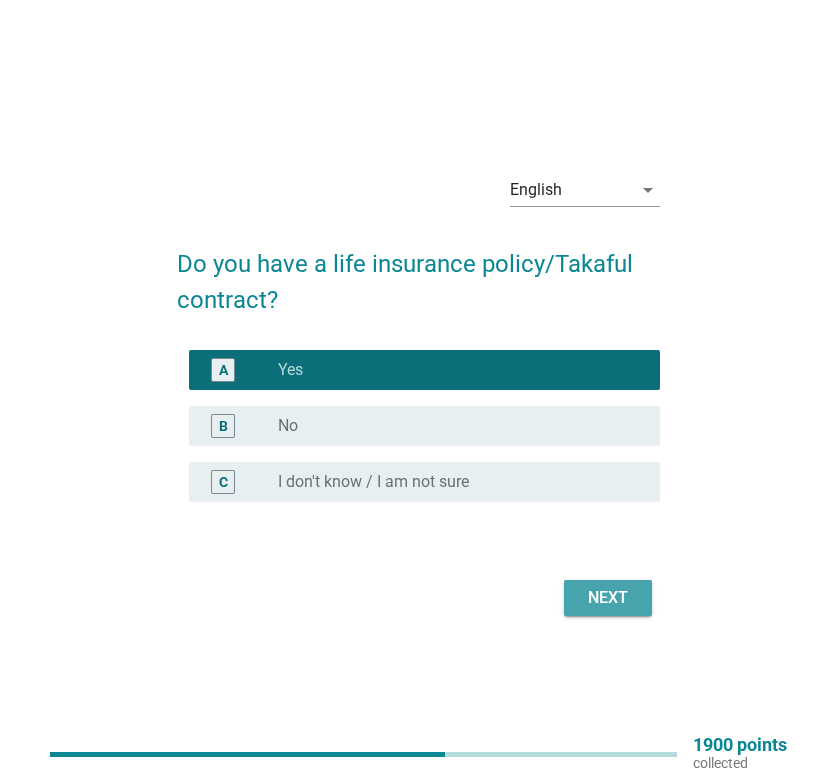 click on "Next" at bounding box center (608, 598) 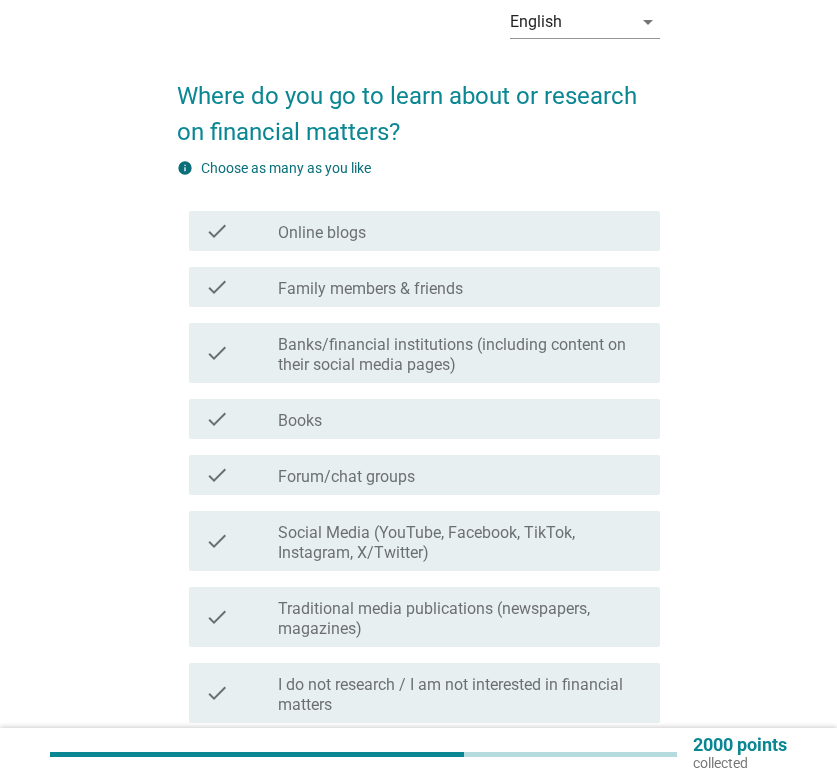 scroll, scrollTop: 89, scrollLeft: 0, axis: vertical 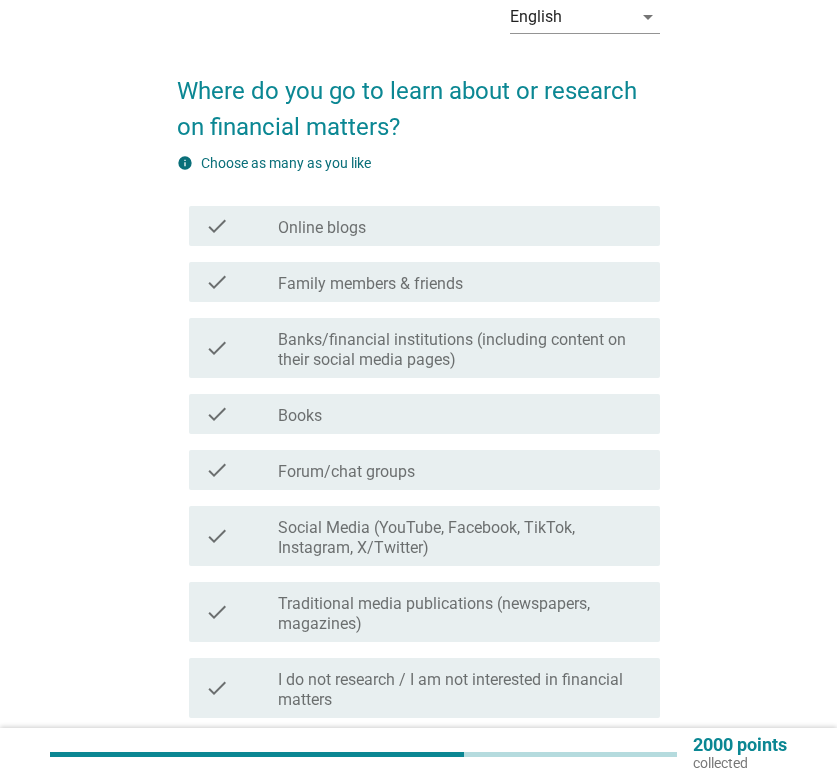 click on "check_box_outline_blank Online blogs" at bounding box center (461, 226) 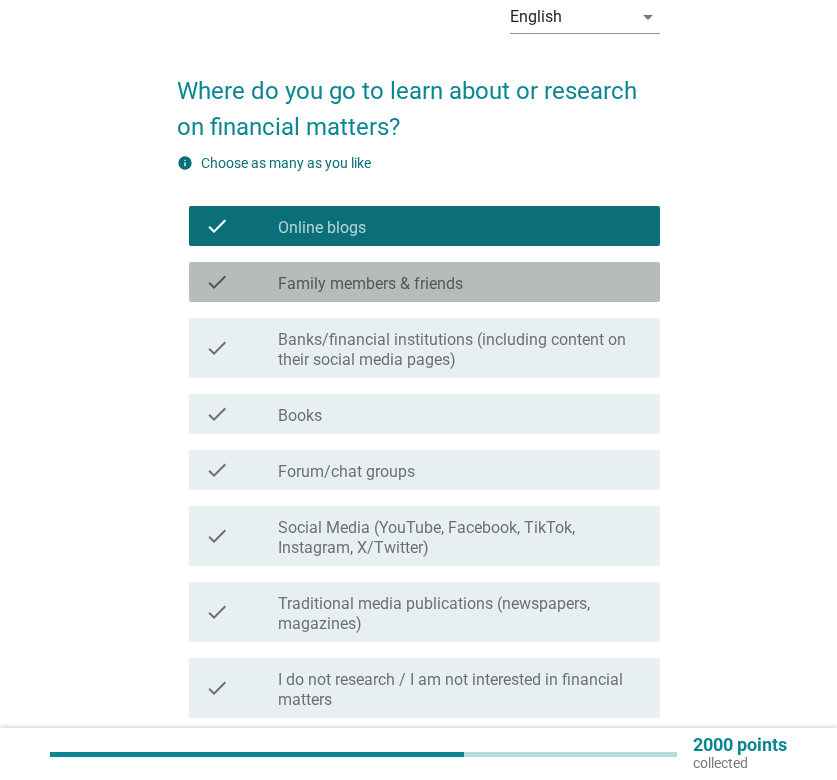 click on "check_box_outline_blank Family members & friends" at bounding box center [461, 282] 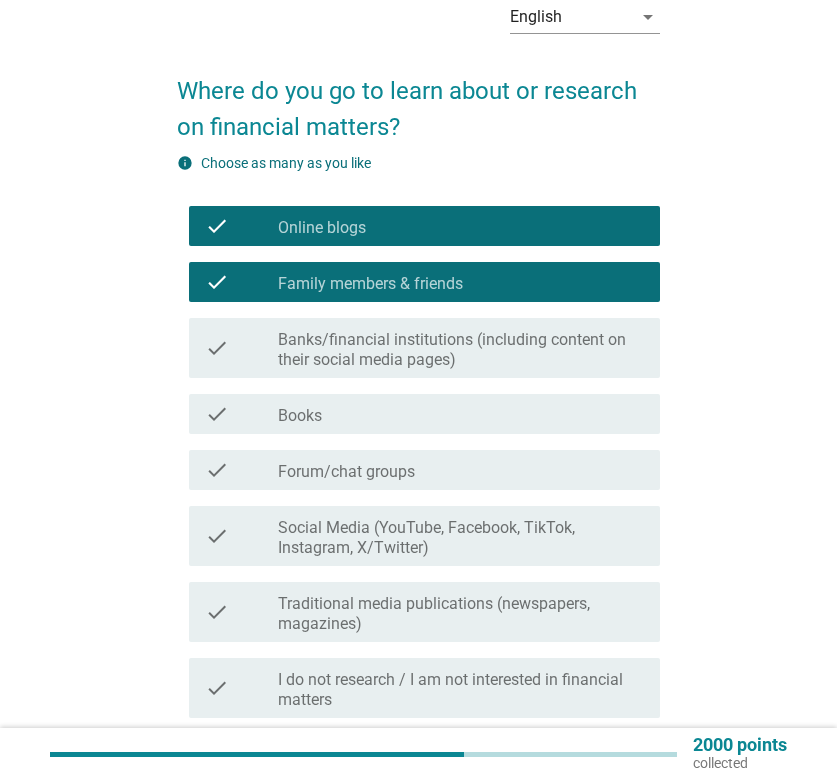 click on "Banks/financial institutions (including content on their social media pages)" at bounding box center [461, 350] 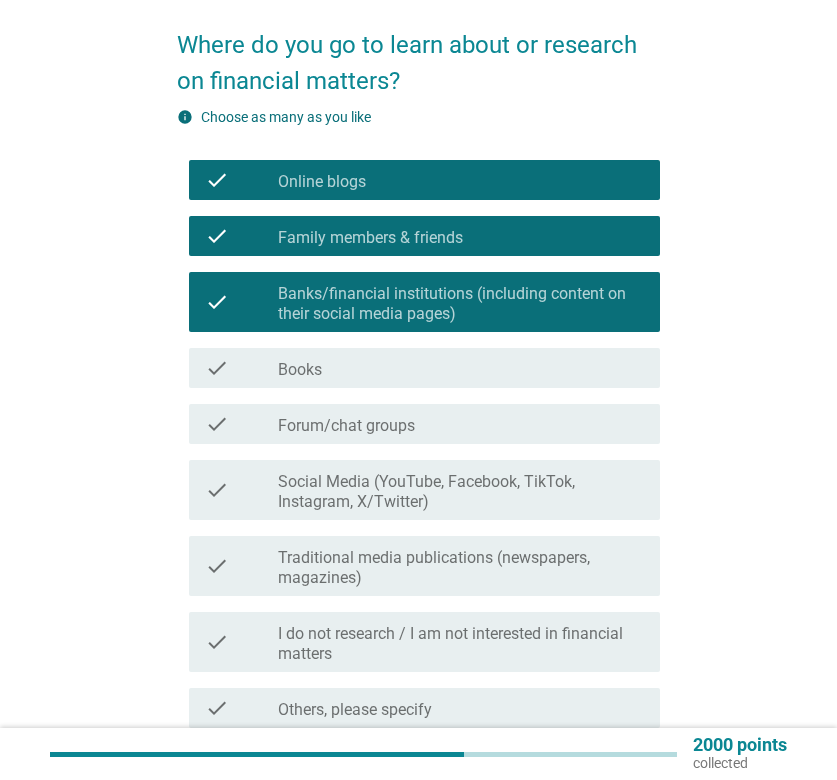 scroll, scrollTop: 144, scrollLeft: 0, axis: vertical 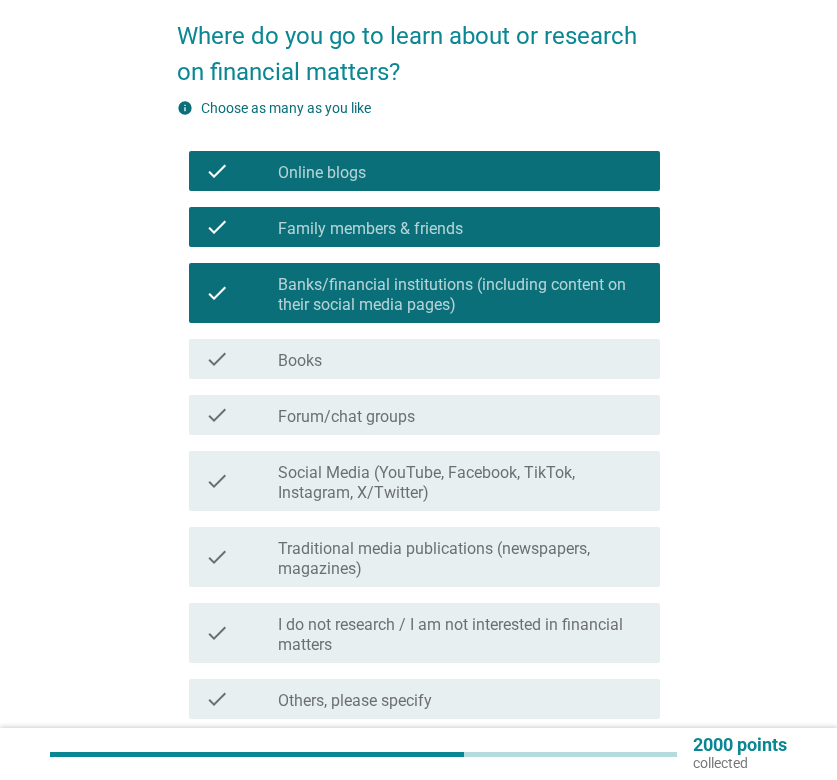 click on "check_box_outline_blank Forum/chat groups" at bounding box center (461, 415) 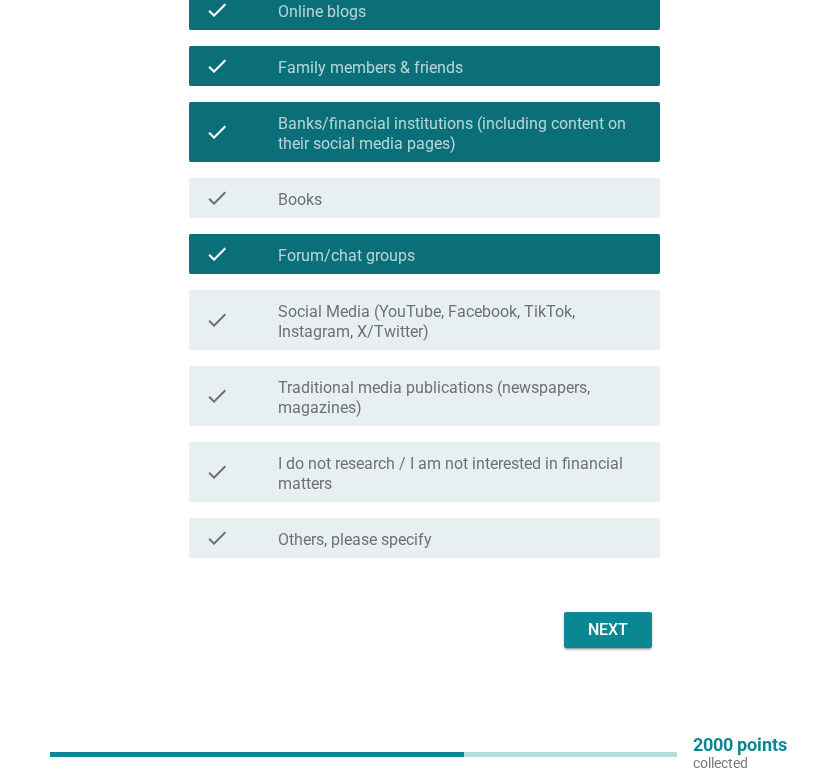 scroll, scrollTop: 305, scrollLeft: 0, axis: vertical 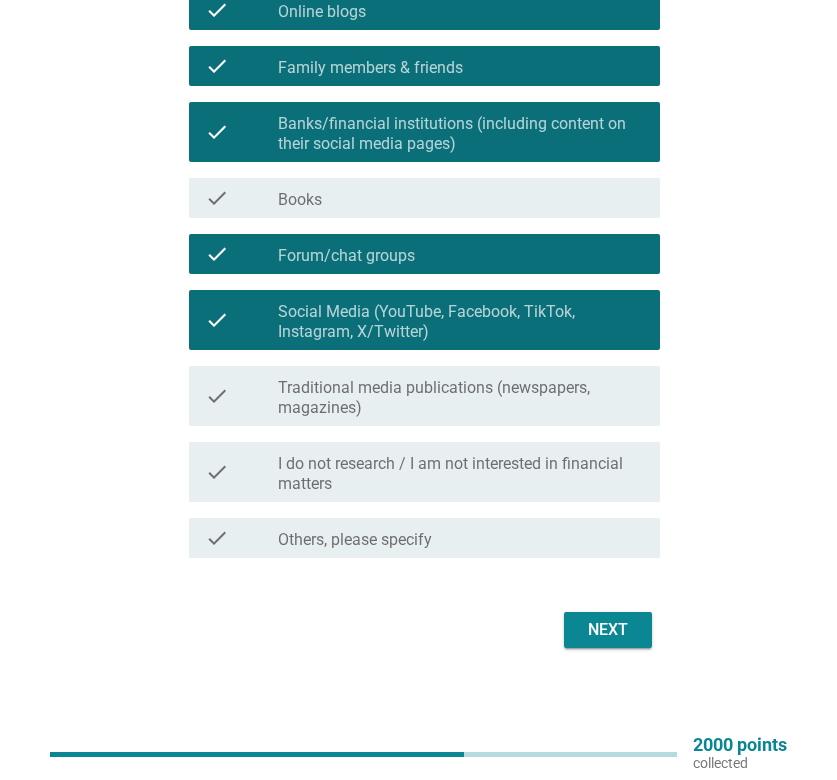 click on "Next" at bounding box center [608, 630] 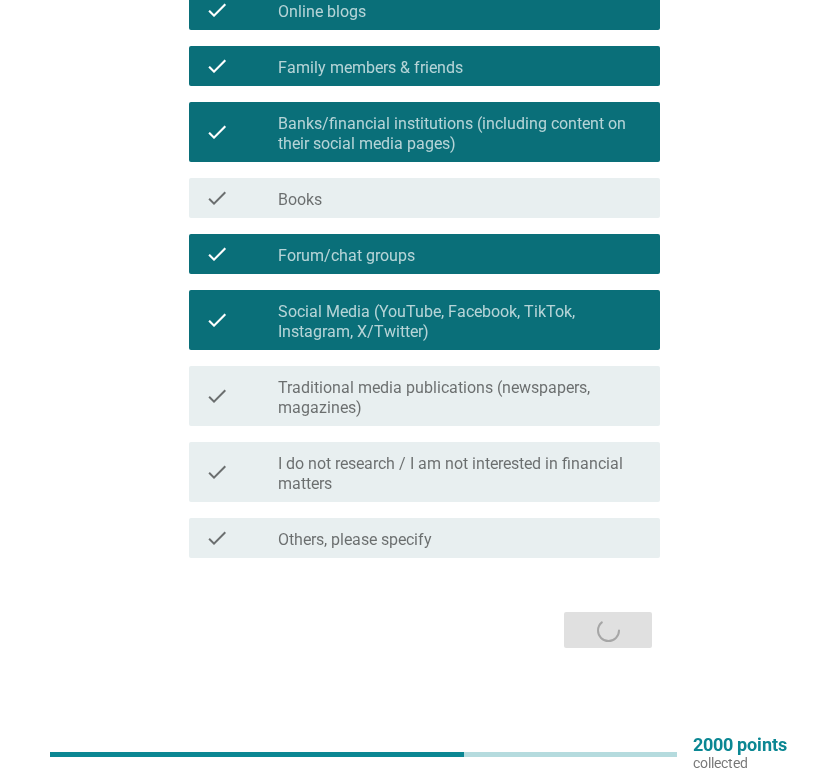 scroll, scrollTop: 0, scrollLeft: 0, axis: both 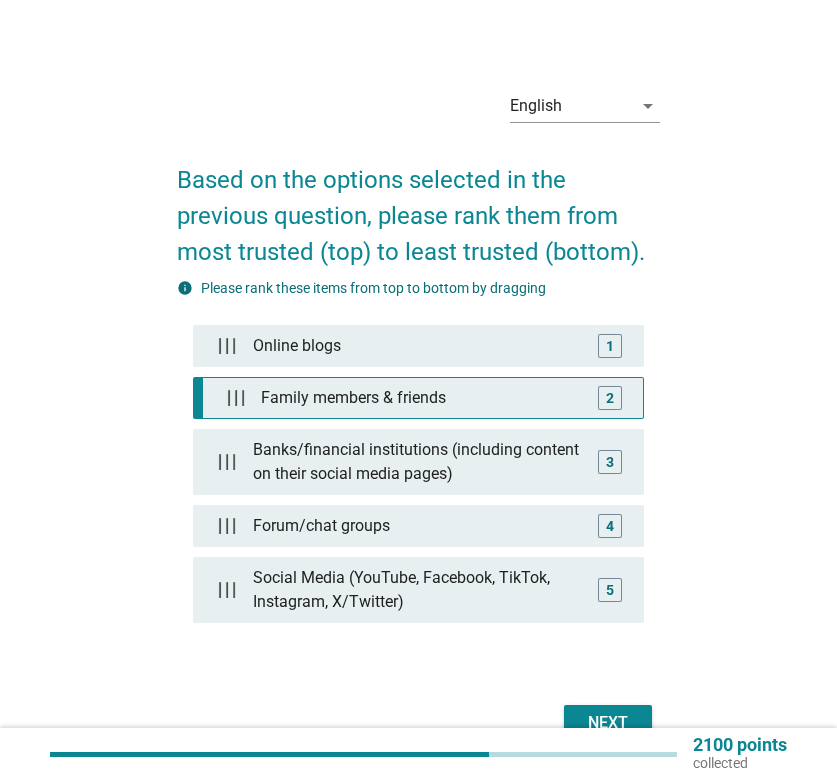 type 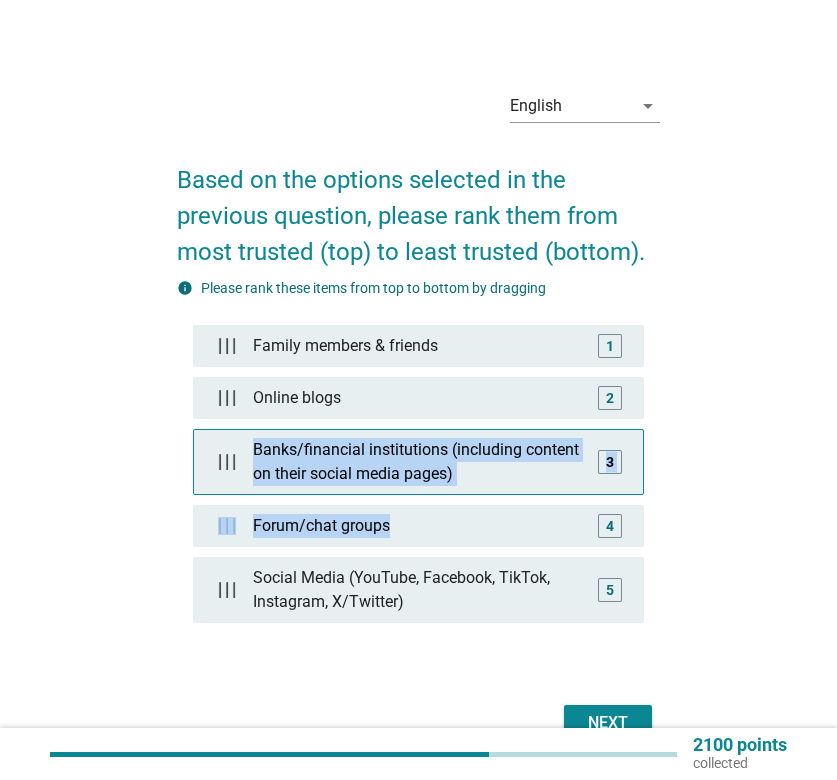 drag, startPoint x: 445, startPoint y: 516, endPoint x: 457, endPoint y: 430, distance: 86.833176 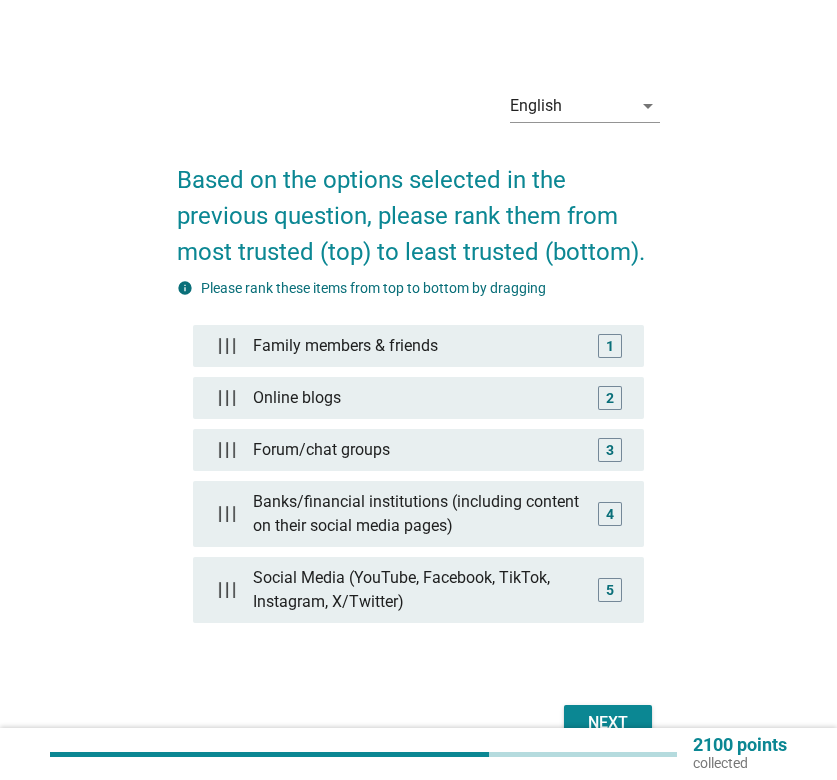 click on "Next" at bounding box center [608, 723] 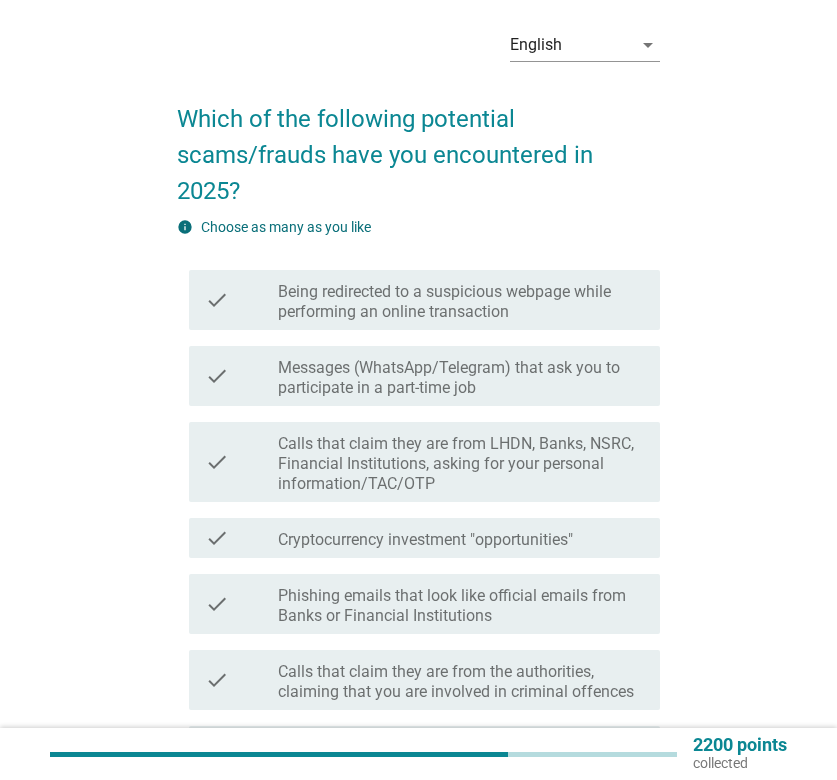 scroll, scrollTop: 58, scrollLeft: 0, axis: vertical 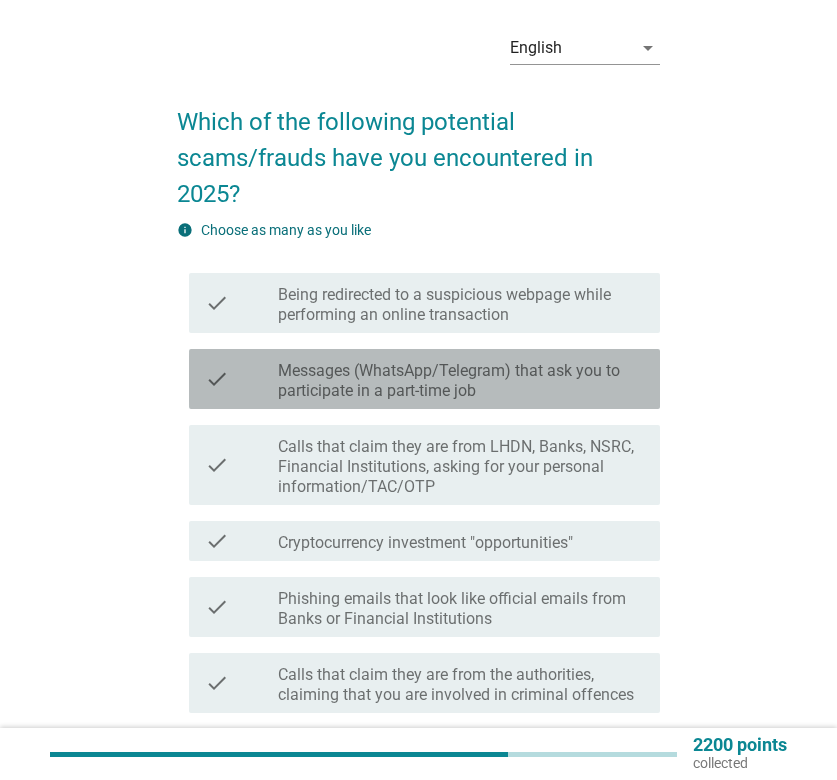 click on "Messages (WhatsApp/Telegram) that ask you to participate in a part-time job" at bounding box center (461, 381) 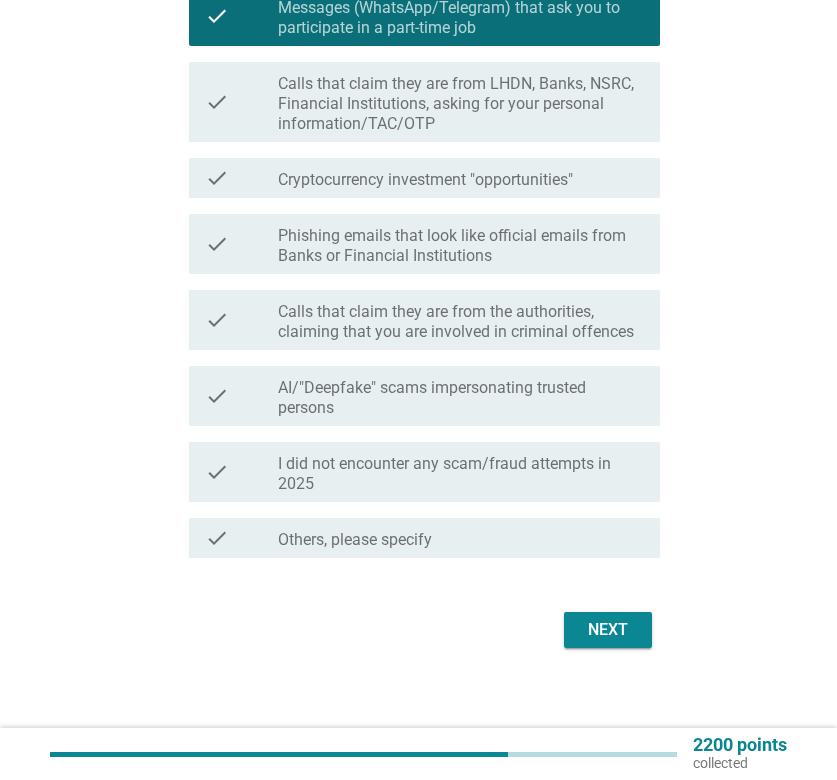 scroll, scrollTop: 421, scrollLeft: 0, axis: vertical 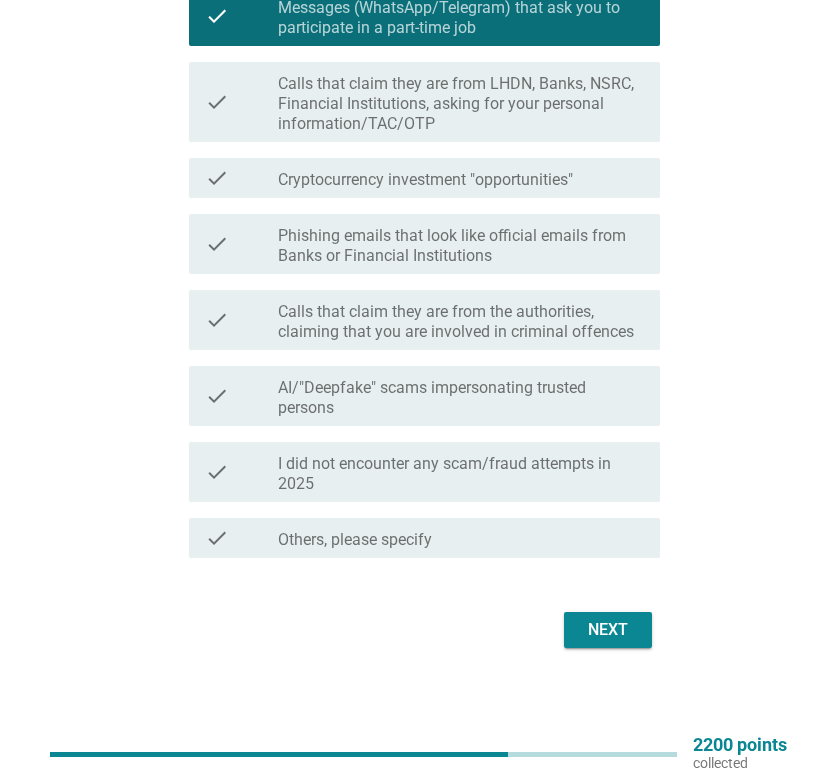 click on "AI/"Deepfake" scams impersonating trusted persons" at bounding box center [461, 398] 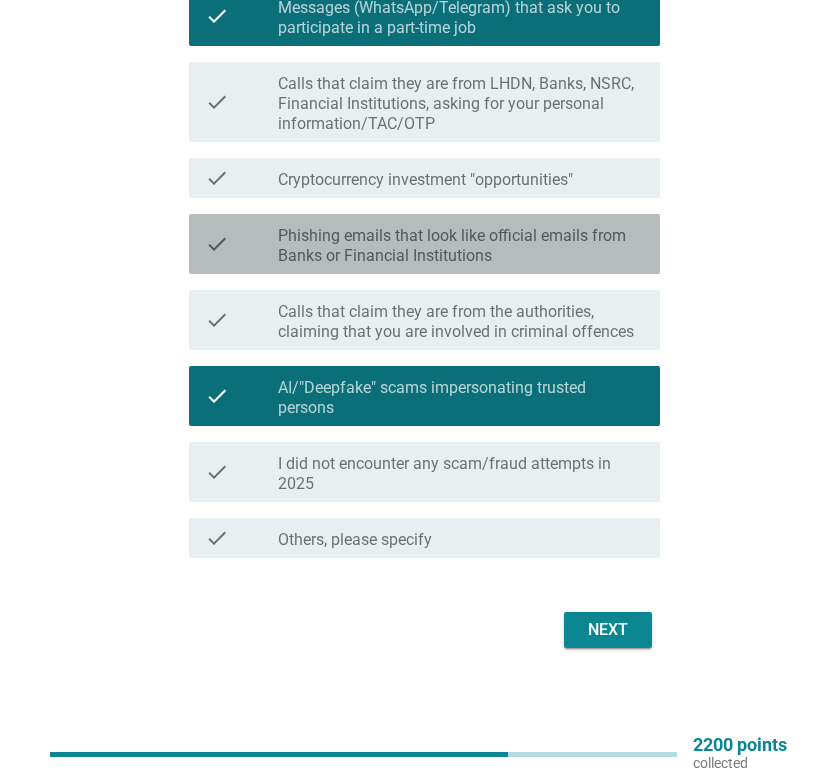 click on "Phishing emails that look like official emails from Banks or Financial Institutions" at bounding box center (461, 246) 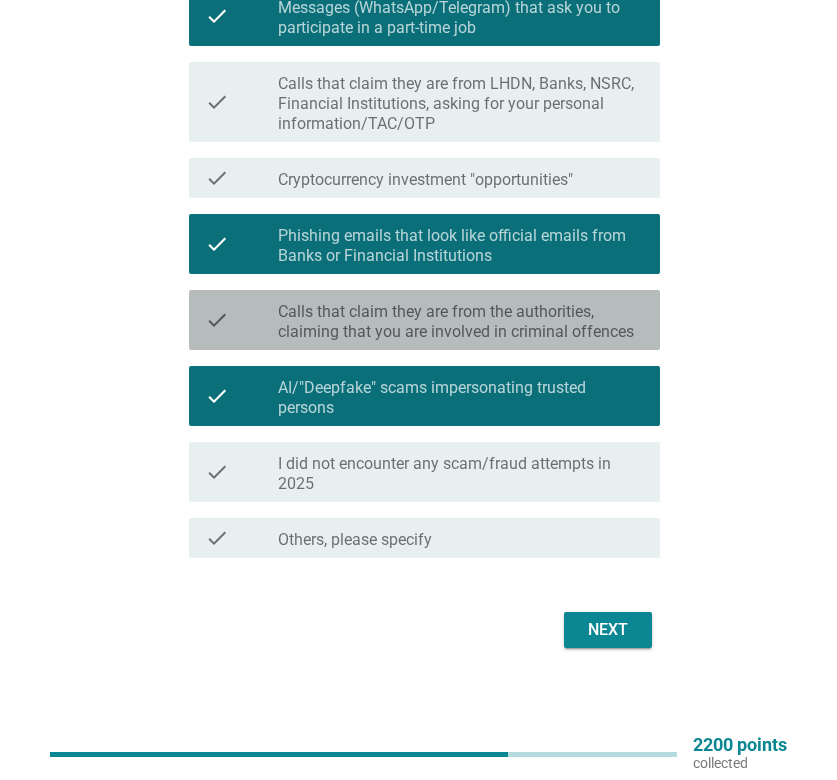 click on "Calls that claim they are from the authorities, claiming that you are involved in criminal offences" at bounding box center [461, 322] 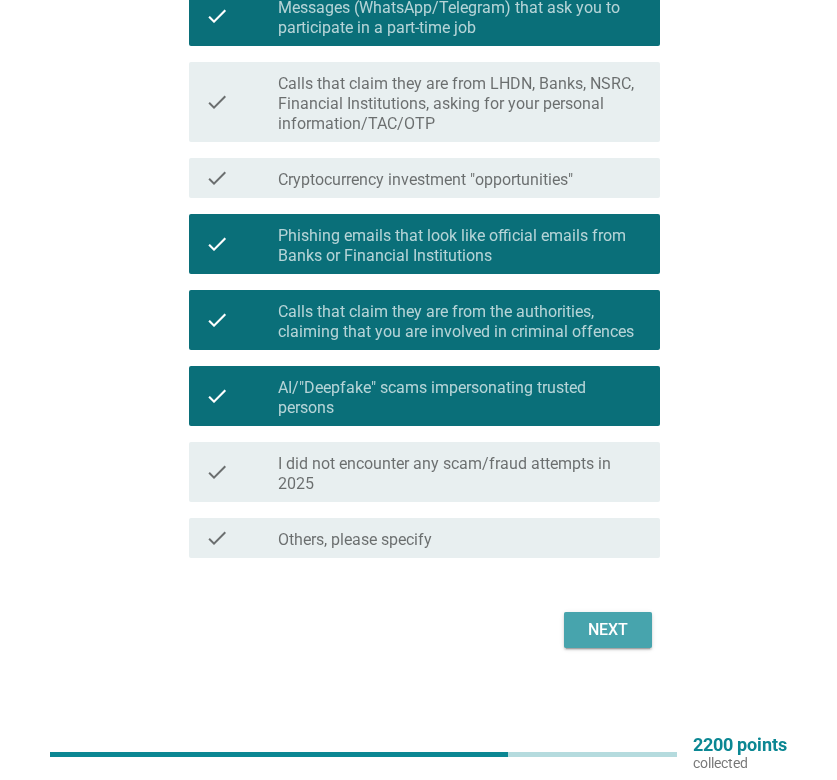 click on "Next" at bounding box center (608, 630) 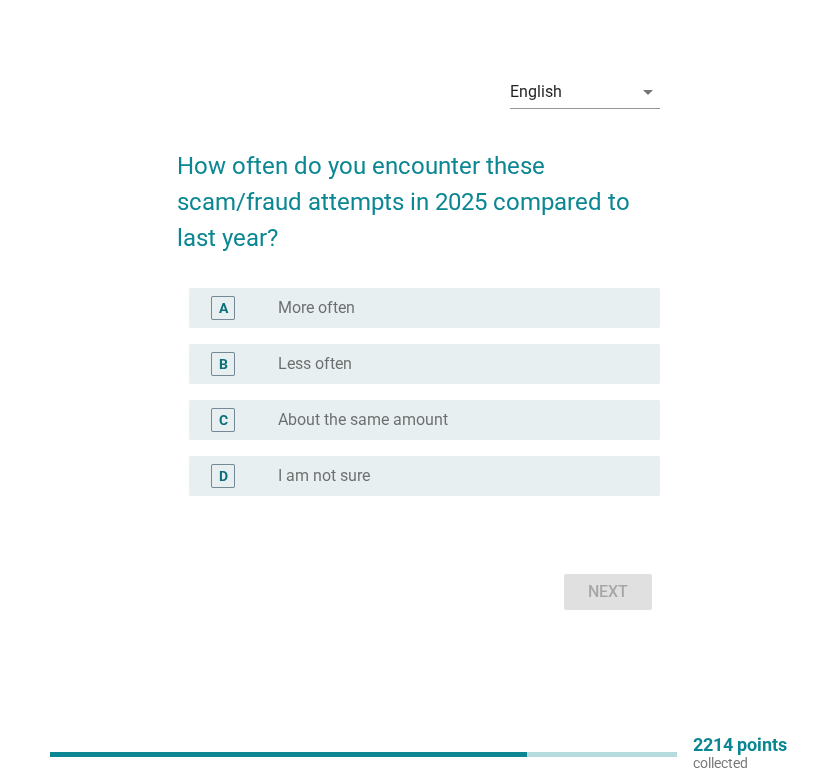 scroll, scrollTop: 0, scrollLeft: 0, axis: both 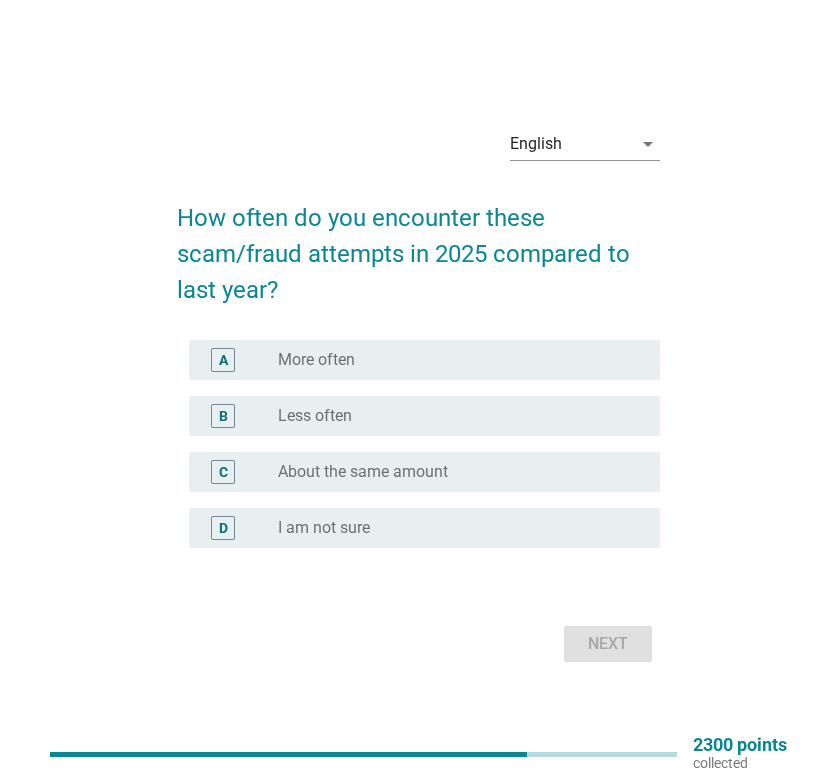 click on "radio_button_unchecked Less often" at bounding box center [461, 416] 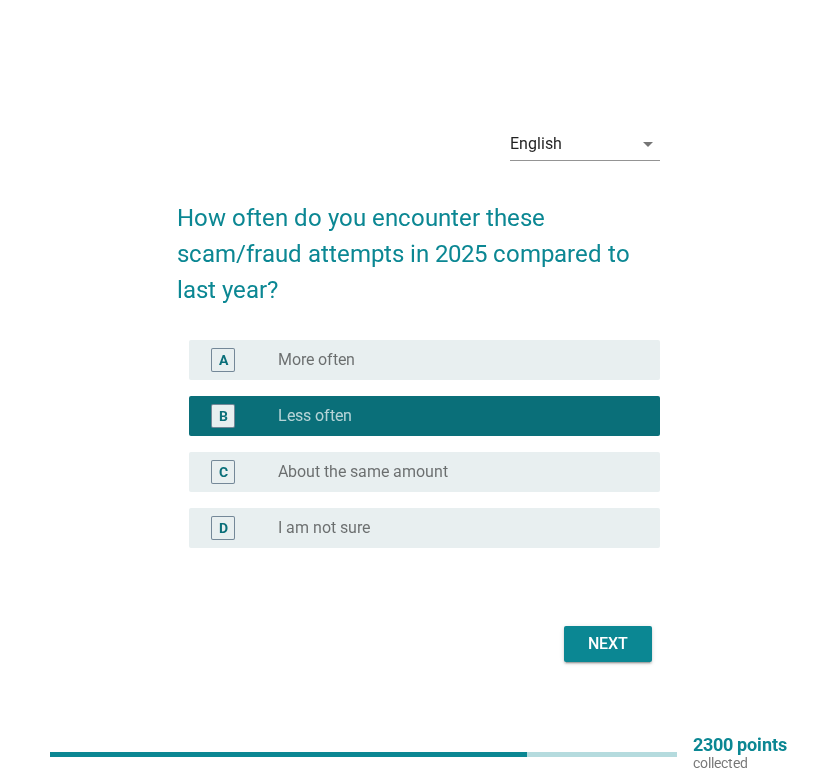 click on "Next" at bounding box center (418, 644) 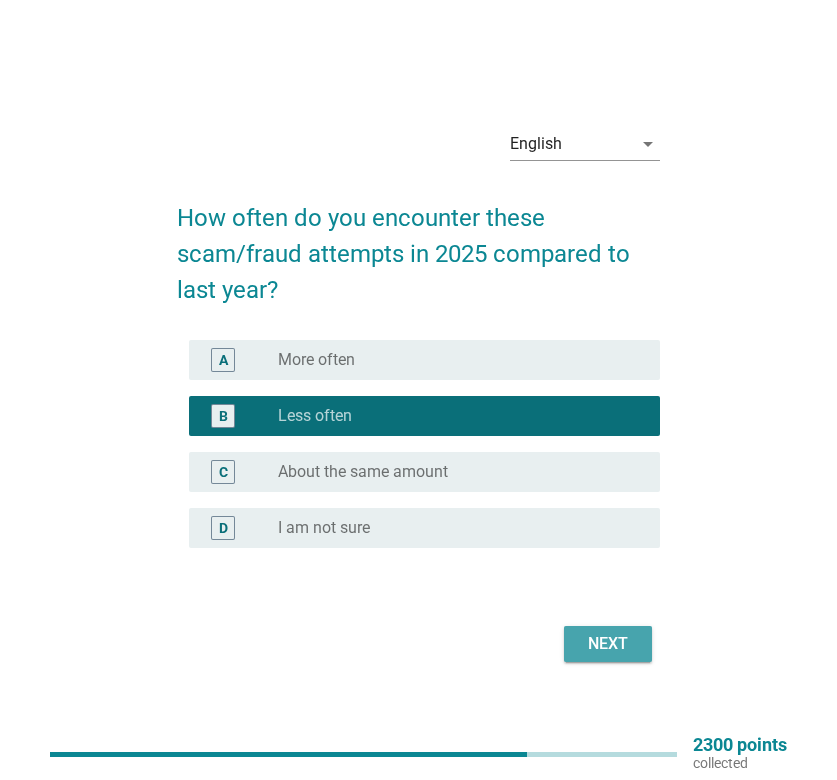 click on "Next" at bounding box center (608, 644) 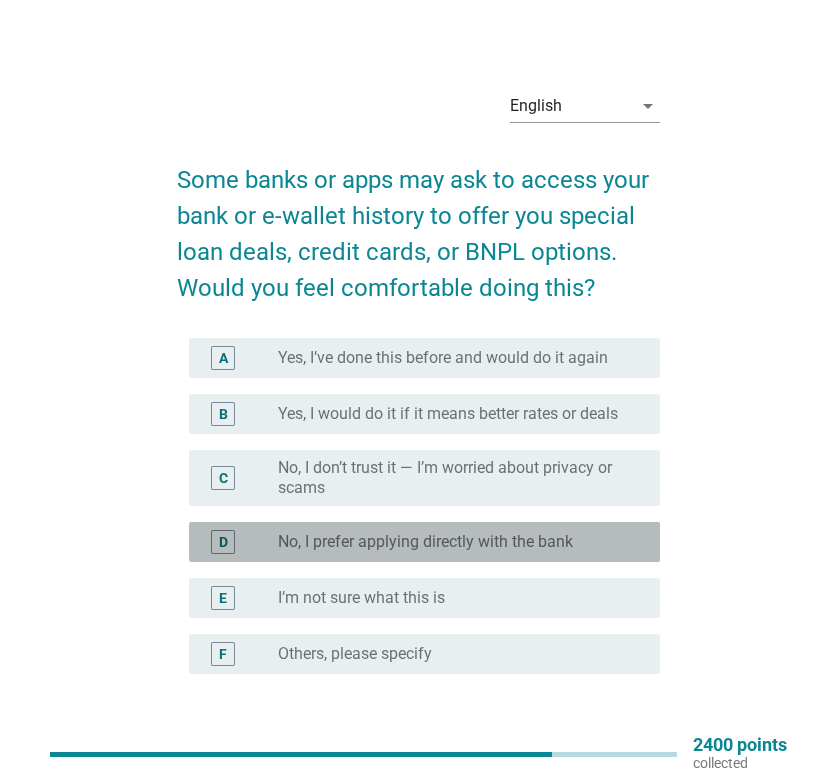 click on "radio_button_unchecked No, I prefer applying directly with the bank" at bounding box center (453, 542) 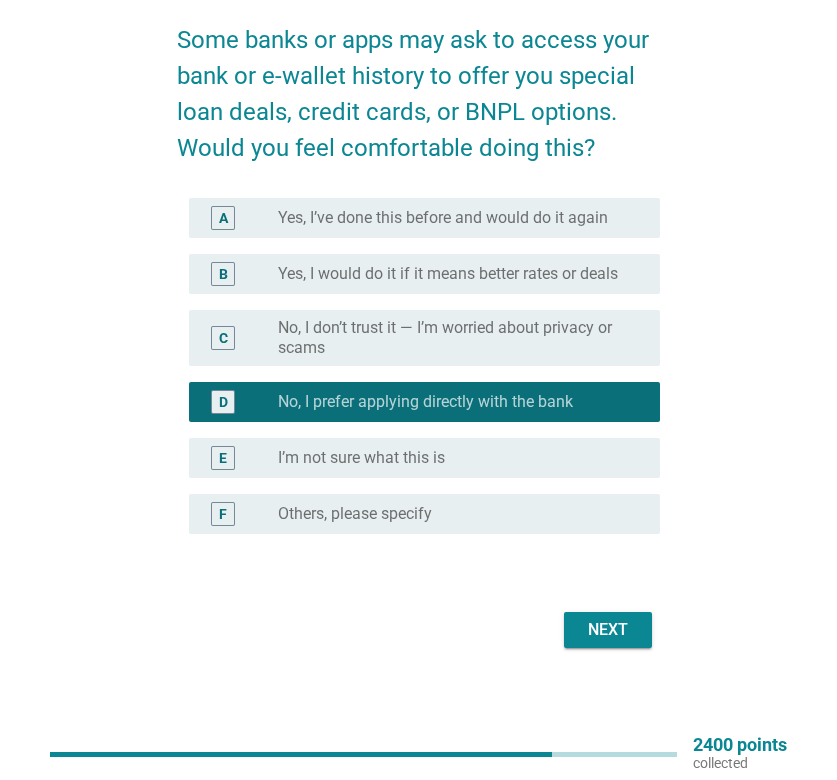 scroll, scrollTop: 140, scrollLeft: 0, axis: vertical 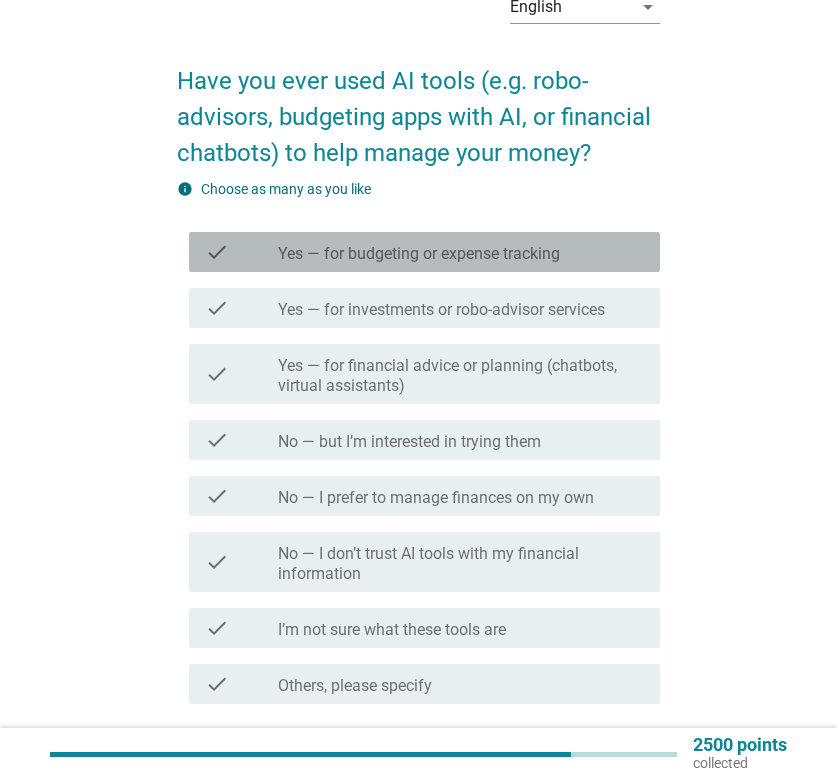 click on "check     check_box_outline_blank Yes — for budgeting or expense tracking" at bounding box center [424, 252] 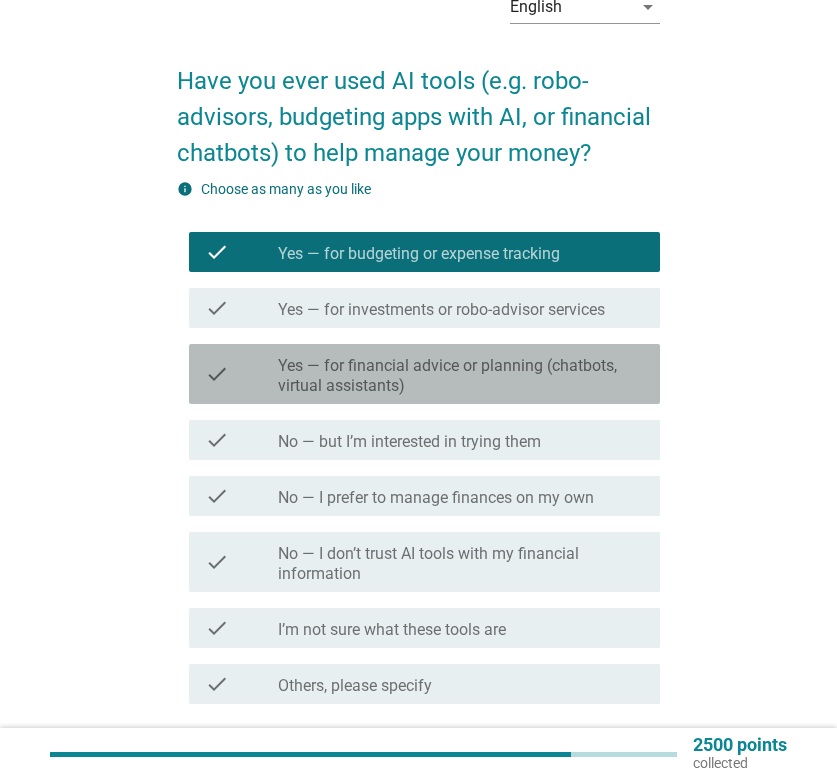click on "check     check_box_outline_blank Yes — for financial advice or planning (chatbots, virtual assistants)" at bounding box center (424, 374) 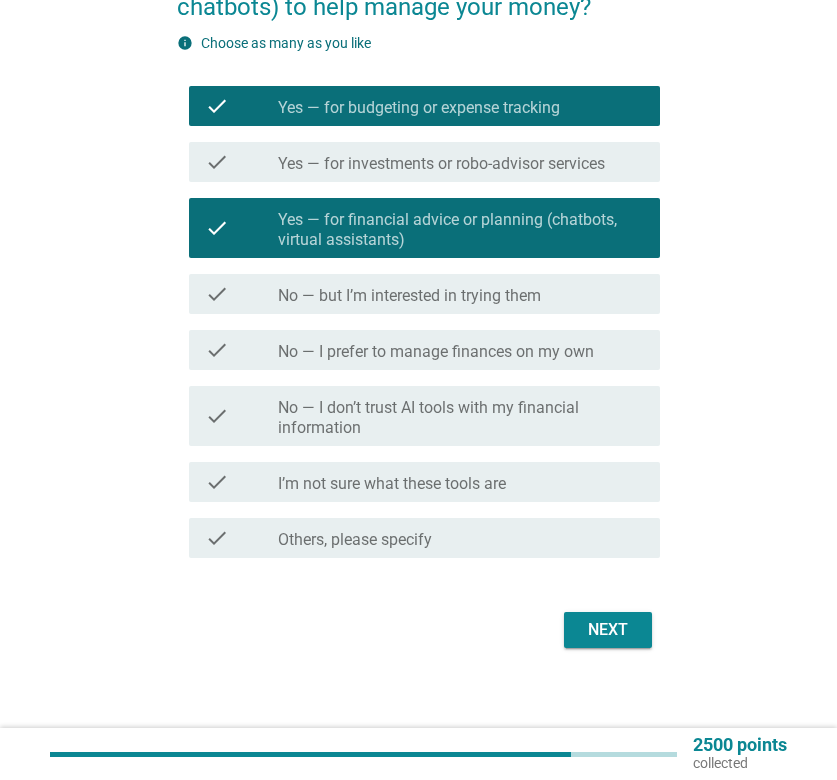 scroll, scrollTop: 245, scrollLeft: 0, axis: vertical 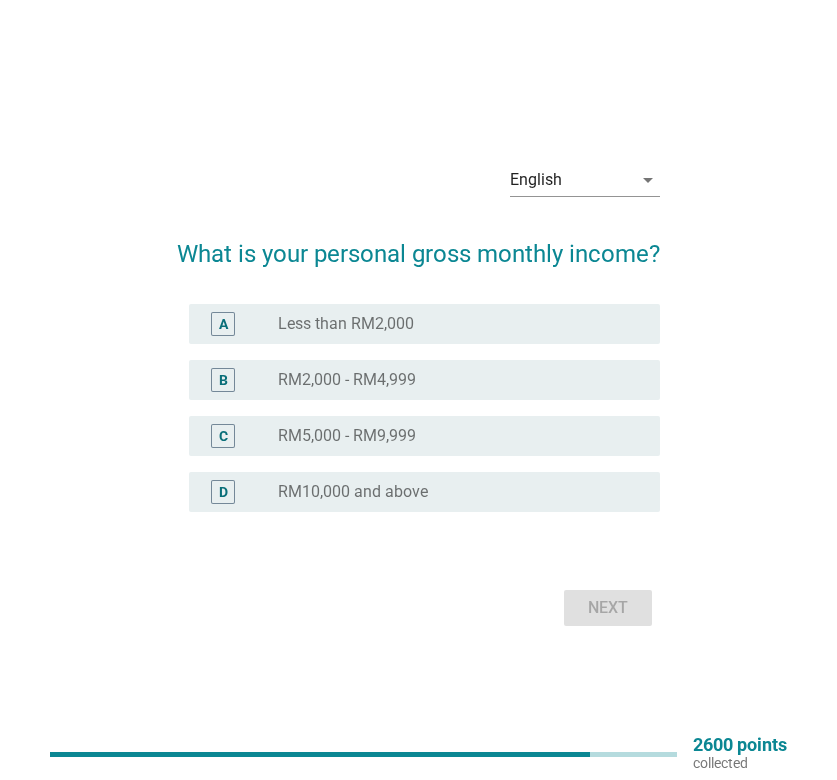 click on "radio_button_unchecked RM5,000 - RM9,999" at bounding box center [453, 436] 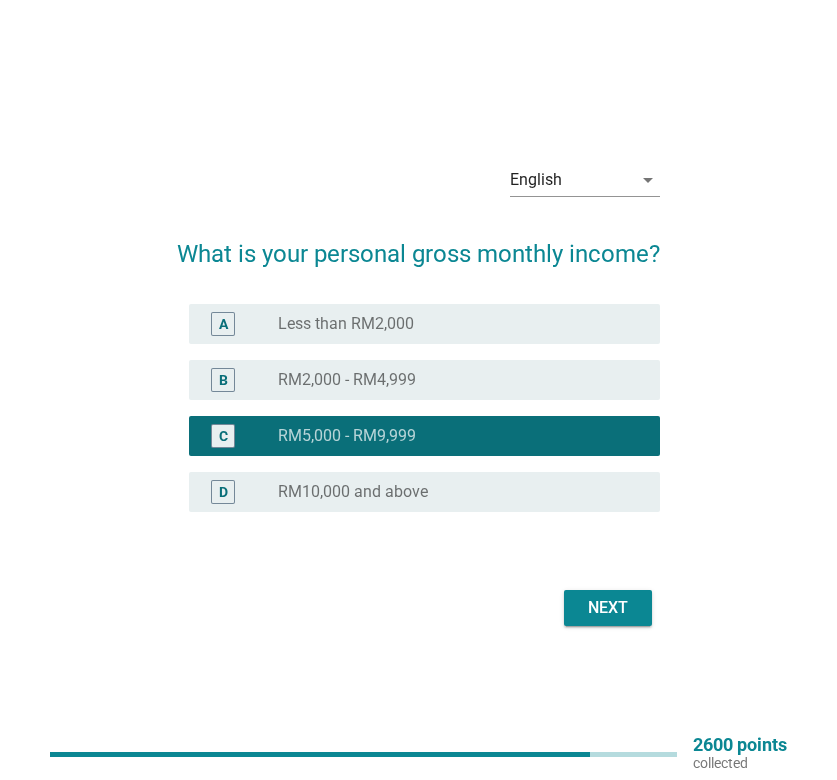 click on "radio_button_unchecked RM10,000 and above" at bounding box center (453, 492) 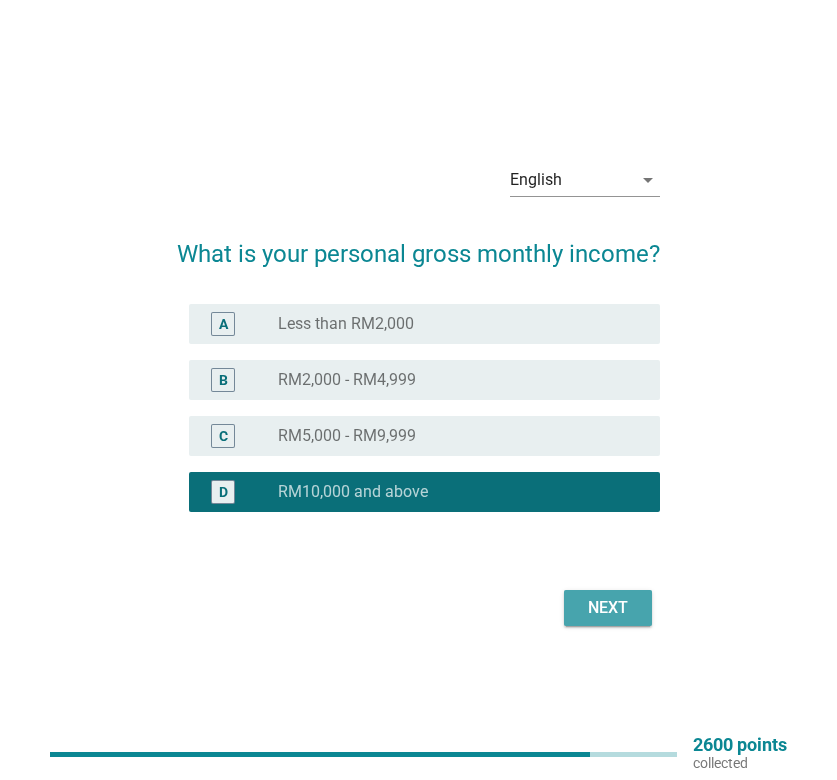 click on "Next" at bounding box center (608, 608) 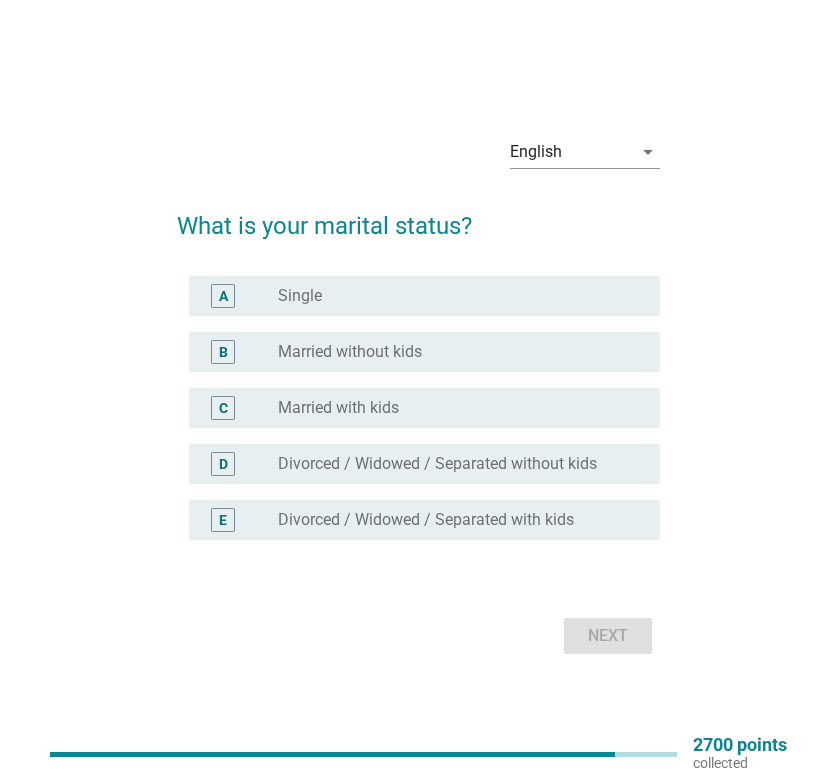 click on "radio_button_unchecked Single" at bounding box center (453, 296) 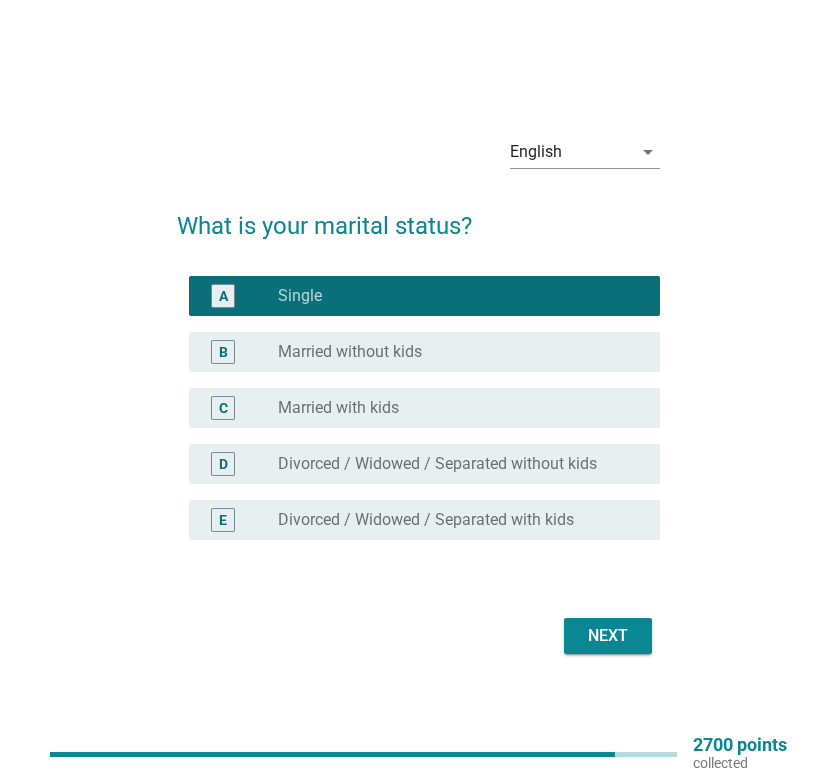 click on "Next" at bounding box center (418, 636) 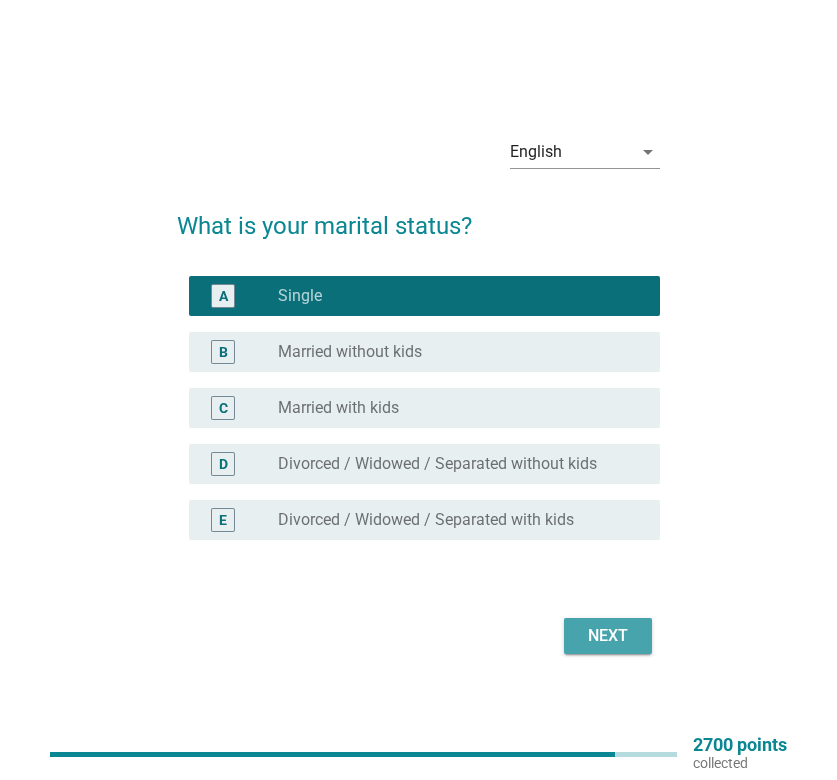 click on "Next" at bounding box center (608, 636) 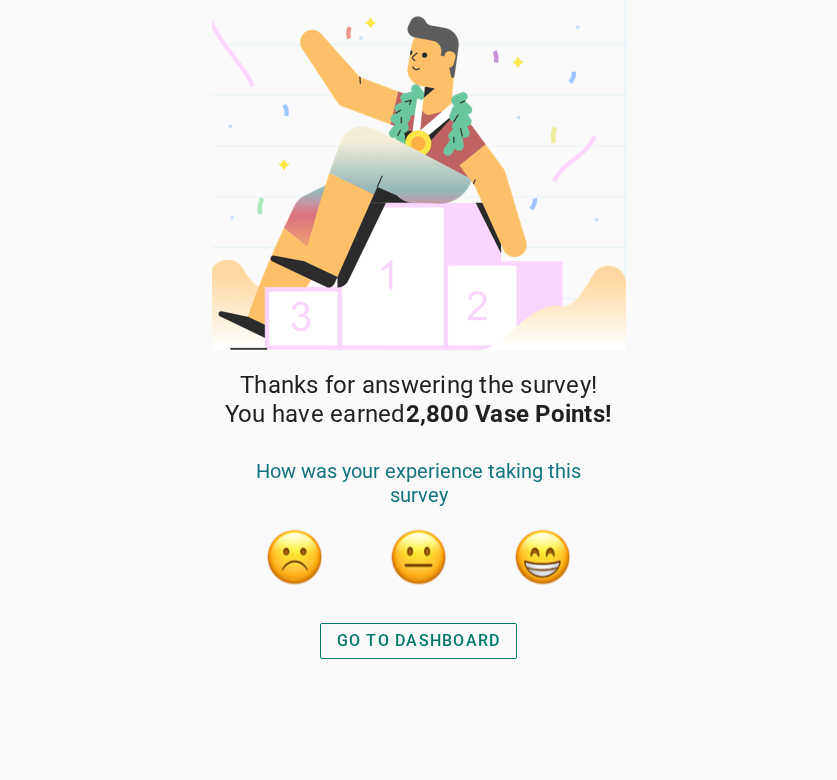 scroll, scrollTop: 0, scrollLeft: 0, axis: both 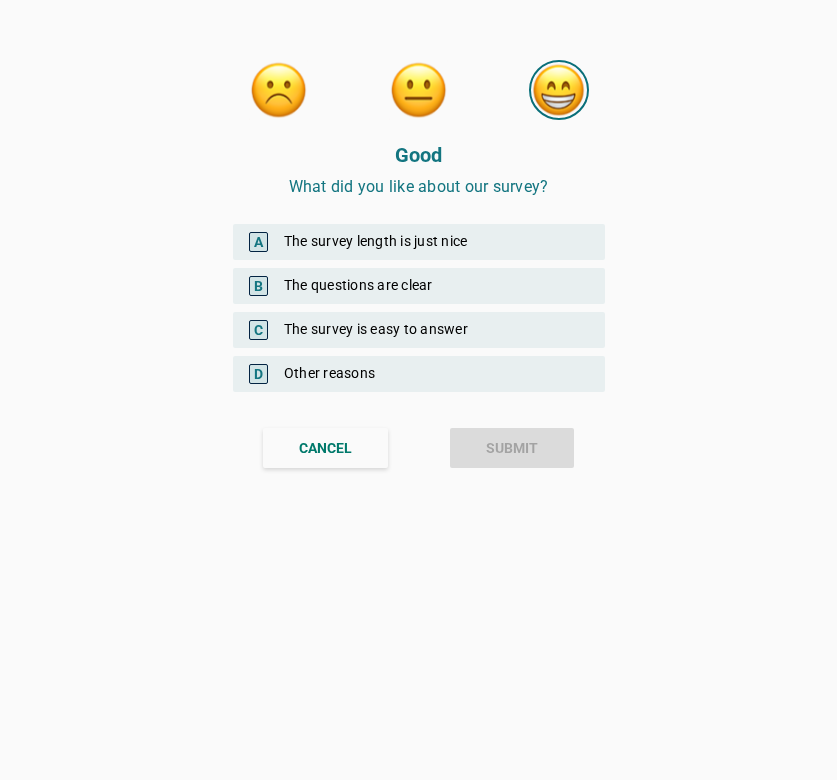 click on "B
The questions are clear" at bounding box center (419, 286) 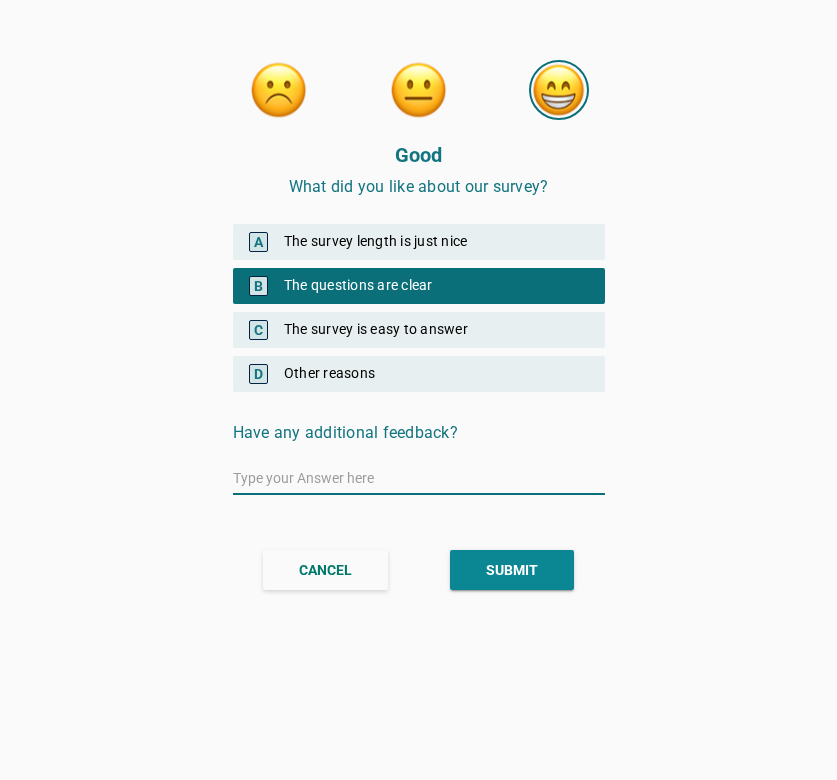 click on "SUBMIT" at bounding box center [512, 570] 